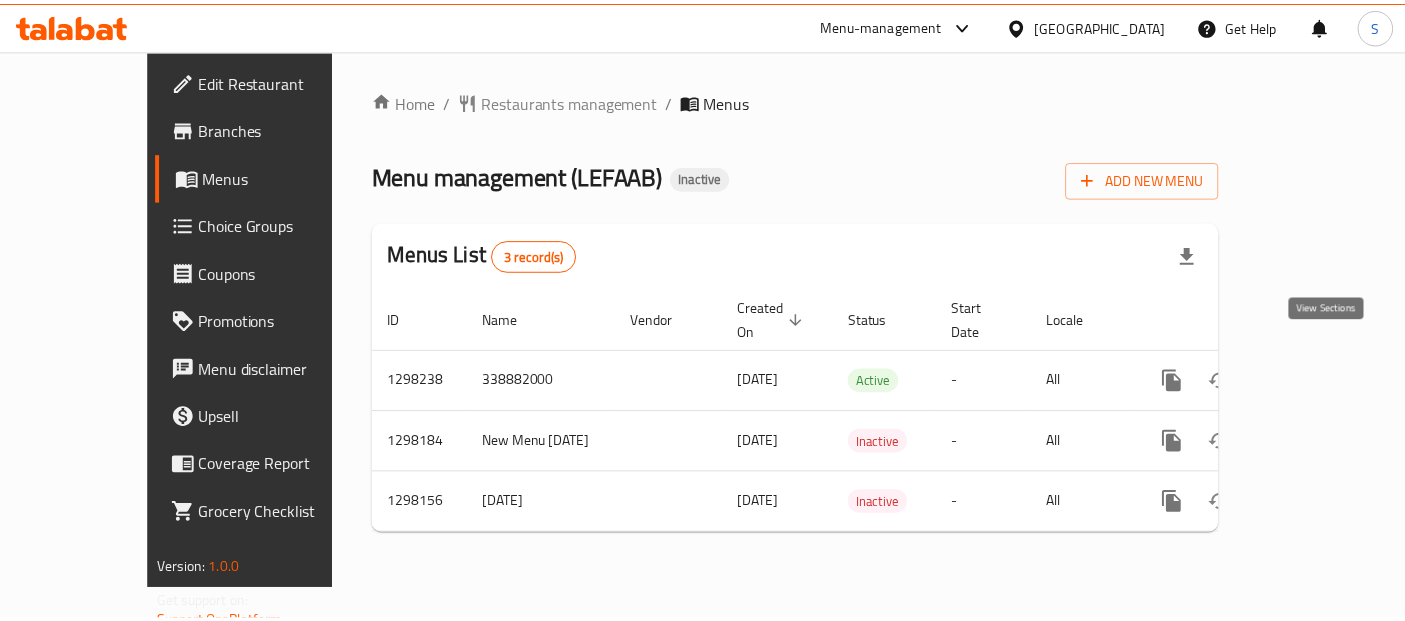 scroll, scrollTop: 0, scrollLeft: 0, axis: both 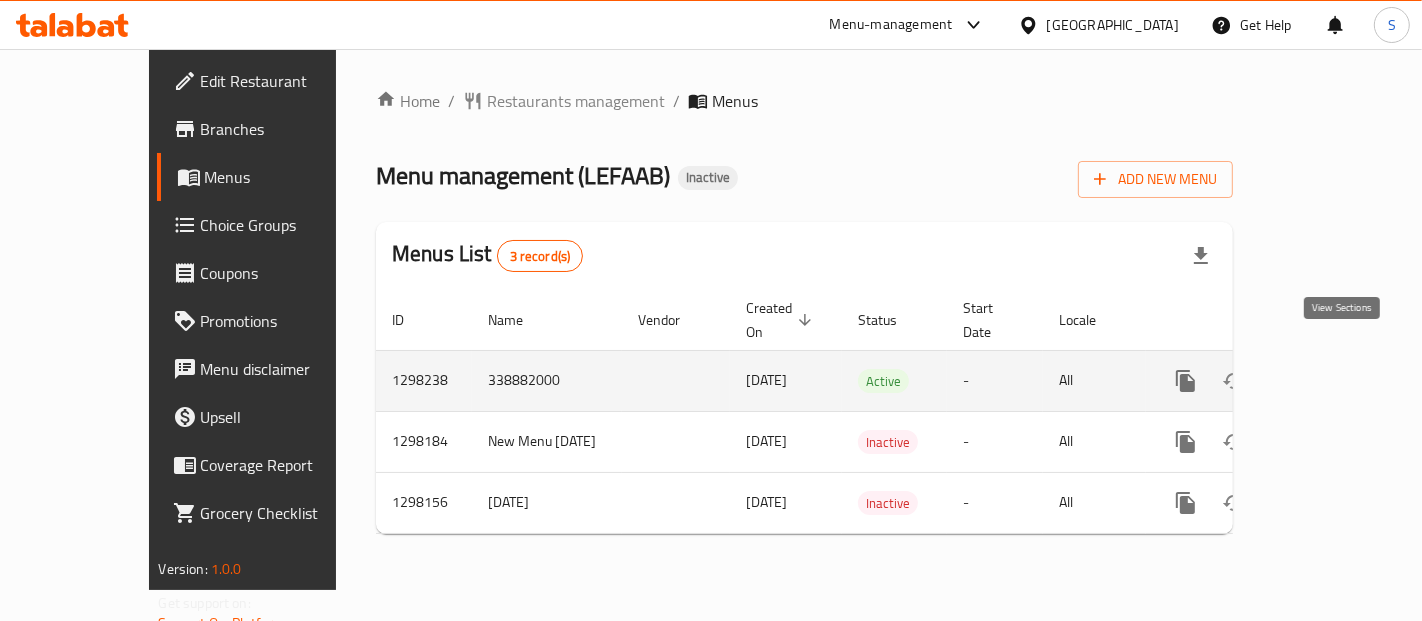 click 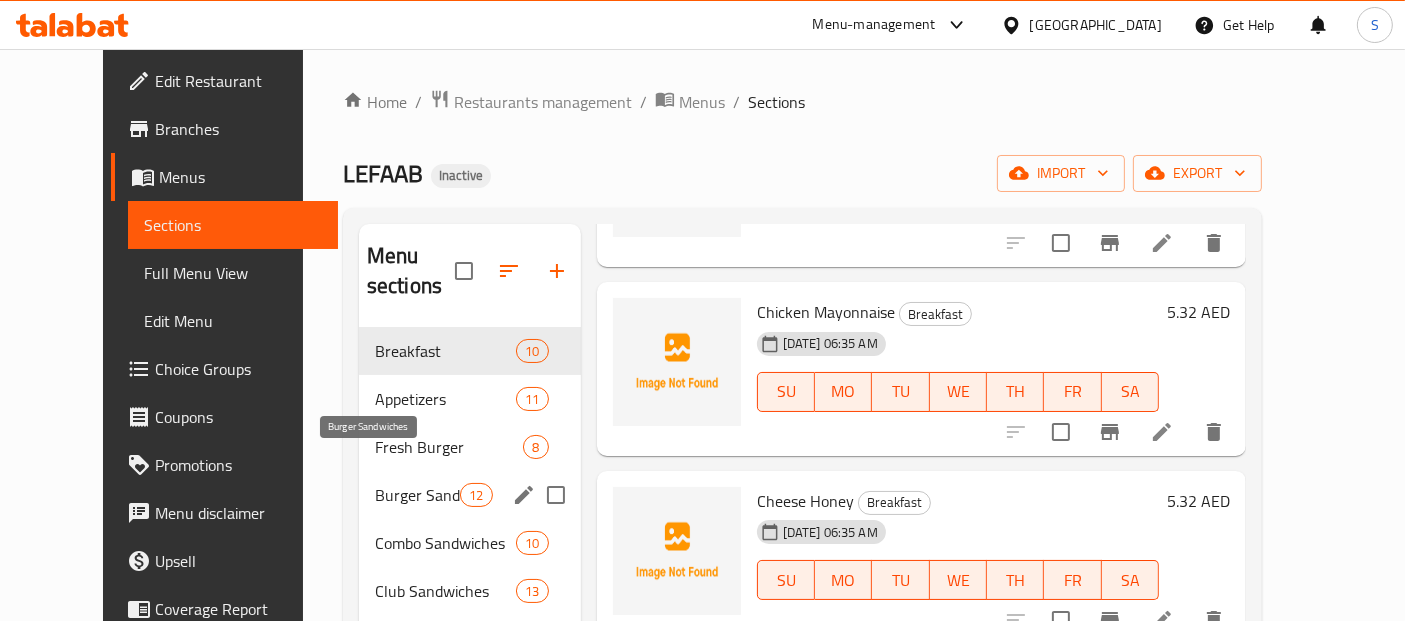 scroll, scrollTop: 888, scrollLeft: 0, axis: vertical 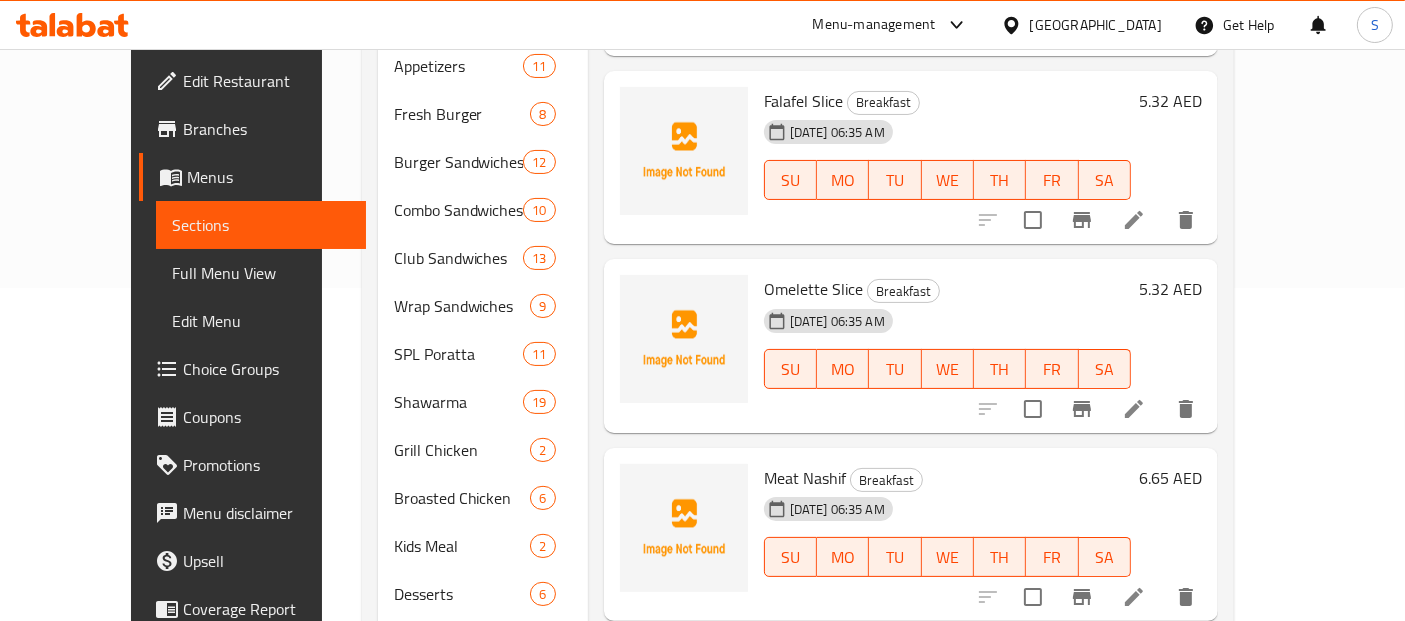 click on "Sections" at bounding box center [261, 225] 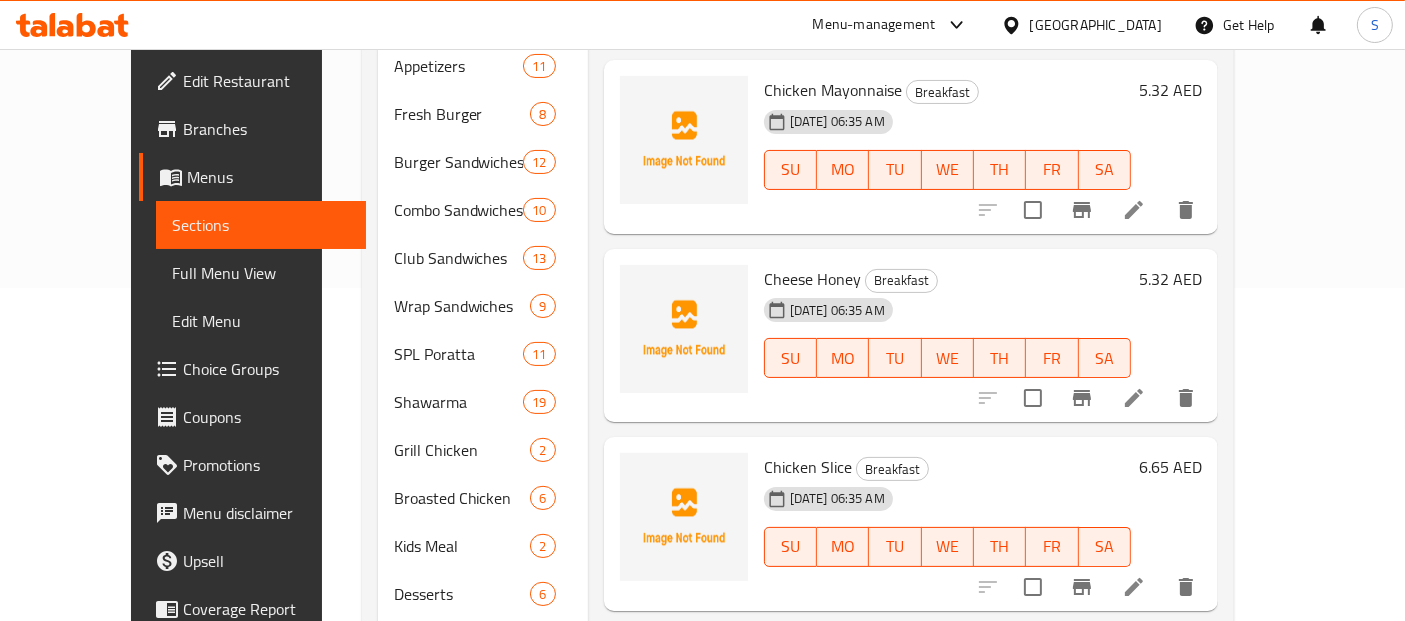 scroll, scrollTop: 0, scrollLeft: 0, axis: both 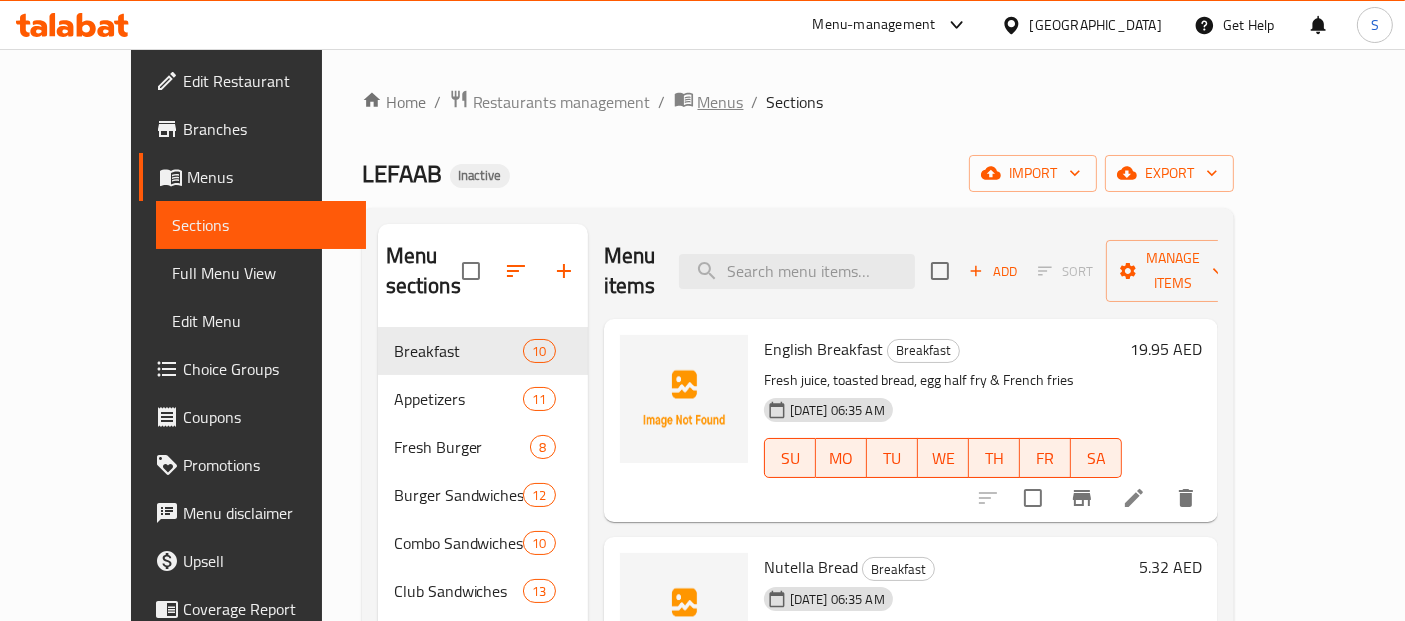 click on "Menus" at bounding box center [721, 102] 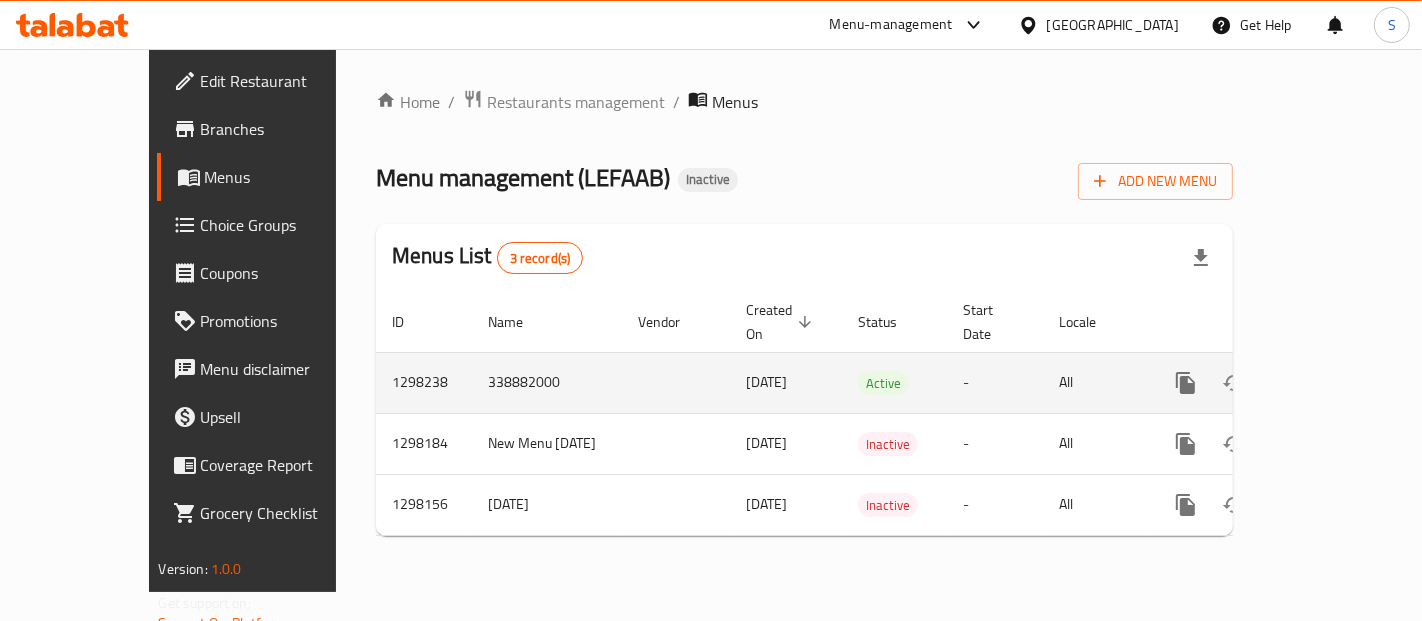 drag, startPoint x: 628, startPoint y: 355, endPoint x: 730, endPoint y: 349, distance: 102.176315 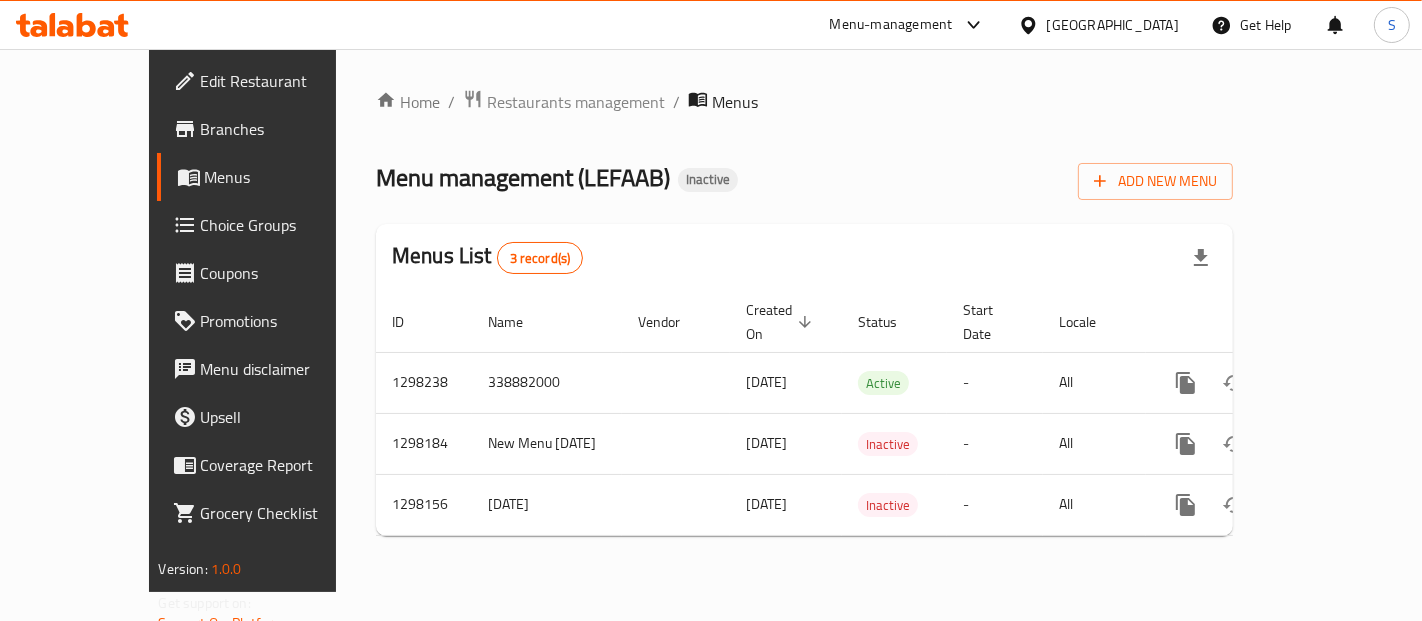 click on "Actions" at bounding box center (1258, 322) 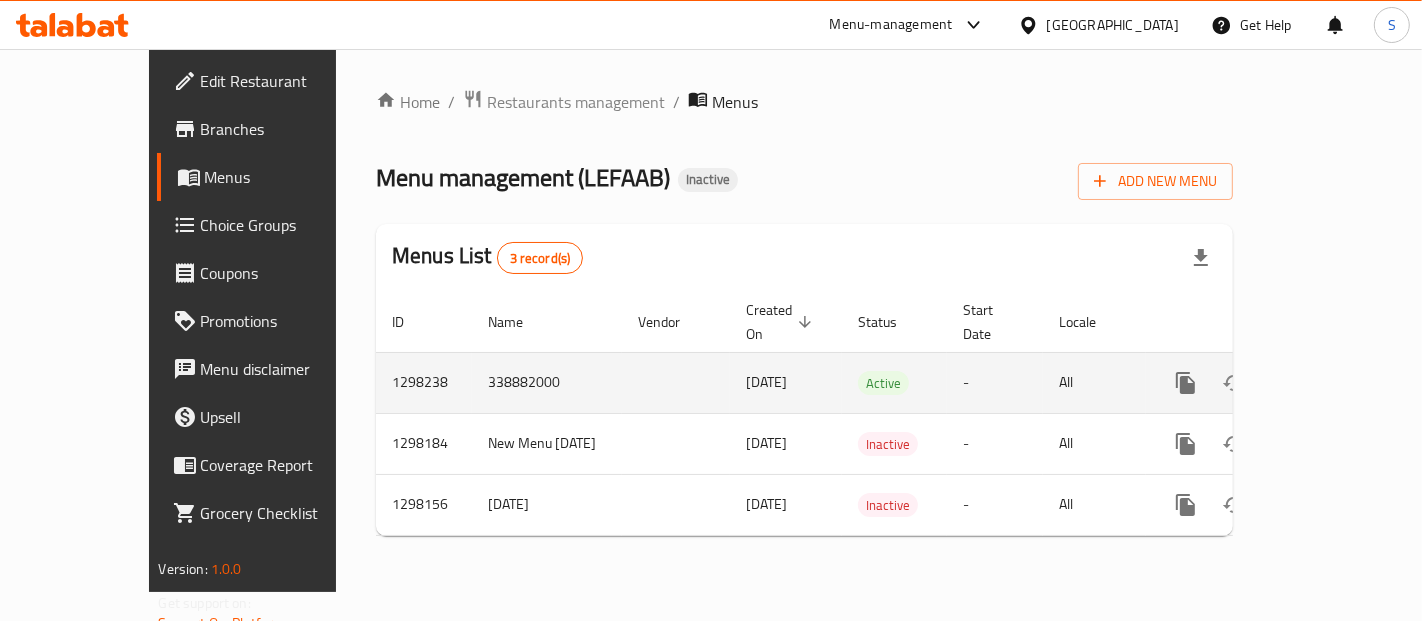 click 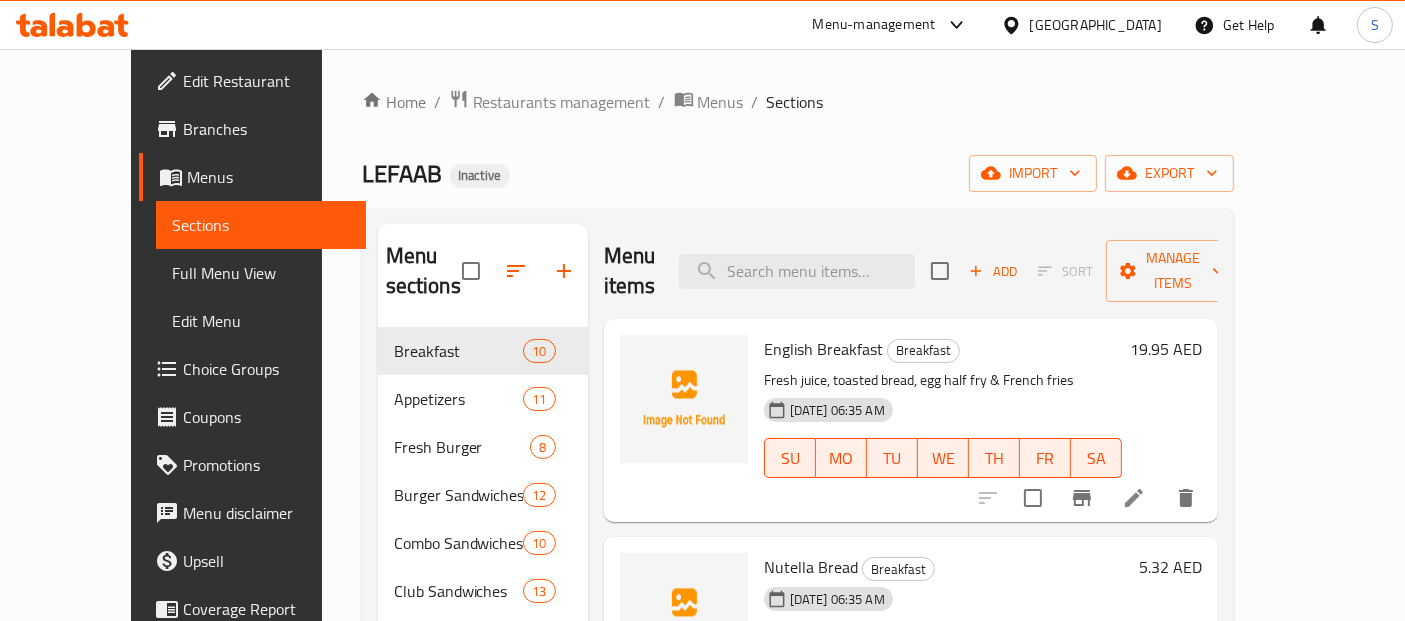 scroll, scrollTop: 444, scrollLeft: 0, axis: vertical 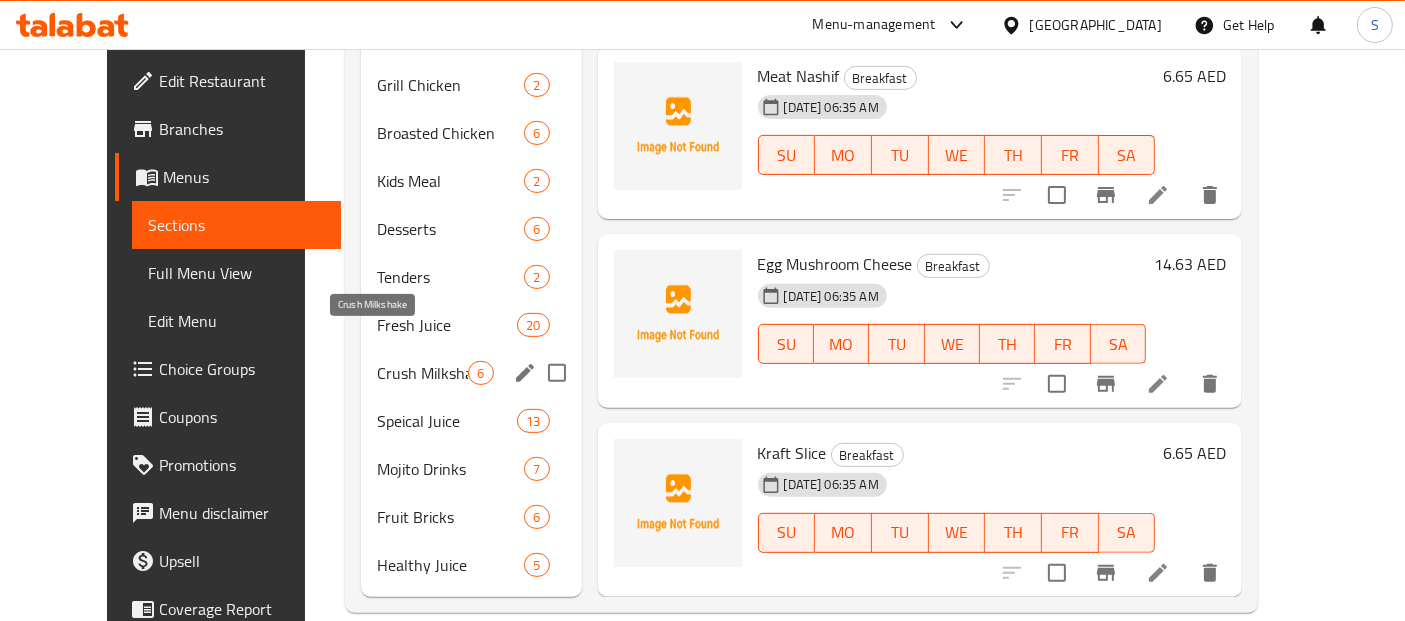 click on "Fresh Juice" at bounding box center [447, 325] 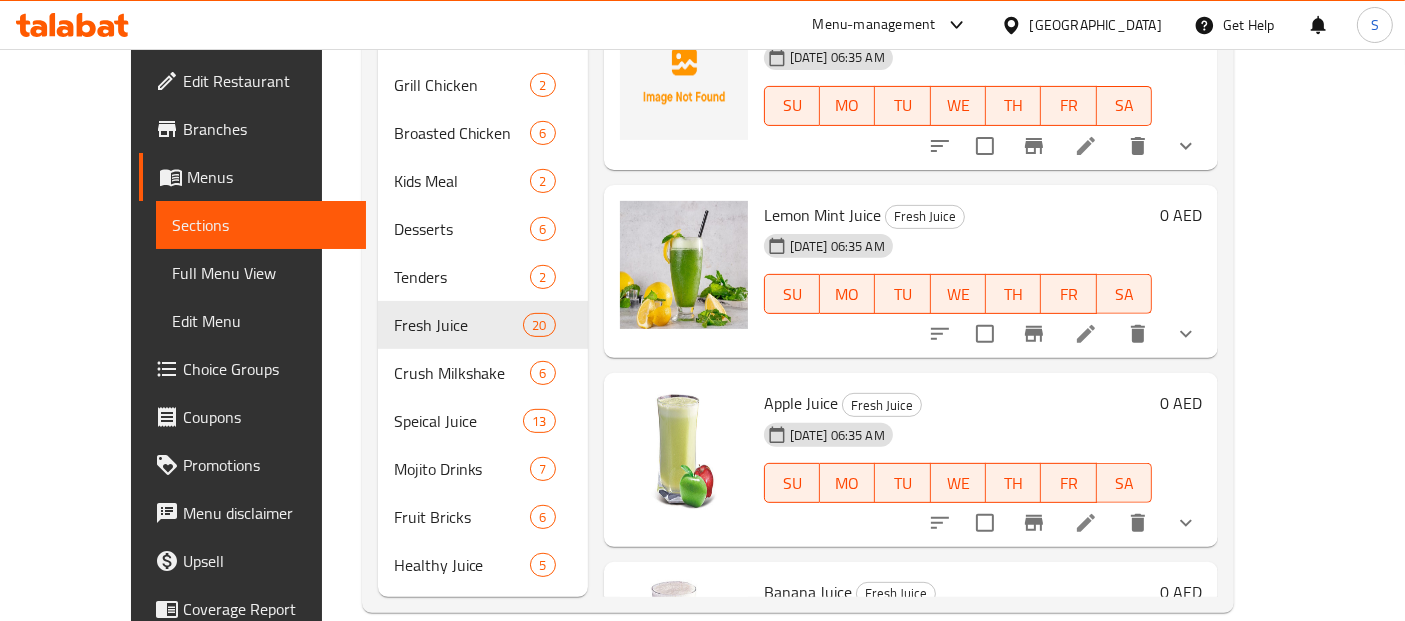 scroll, scrollTop: 0, scrollLeft: 0, axis: both 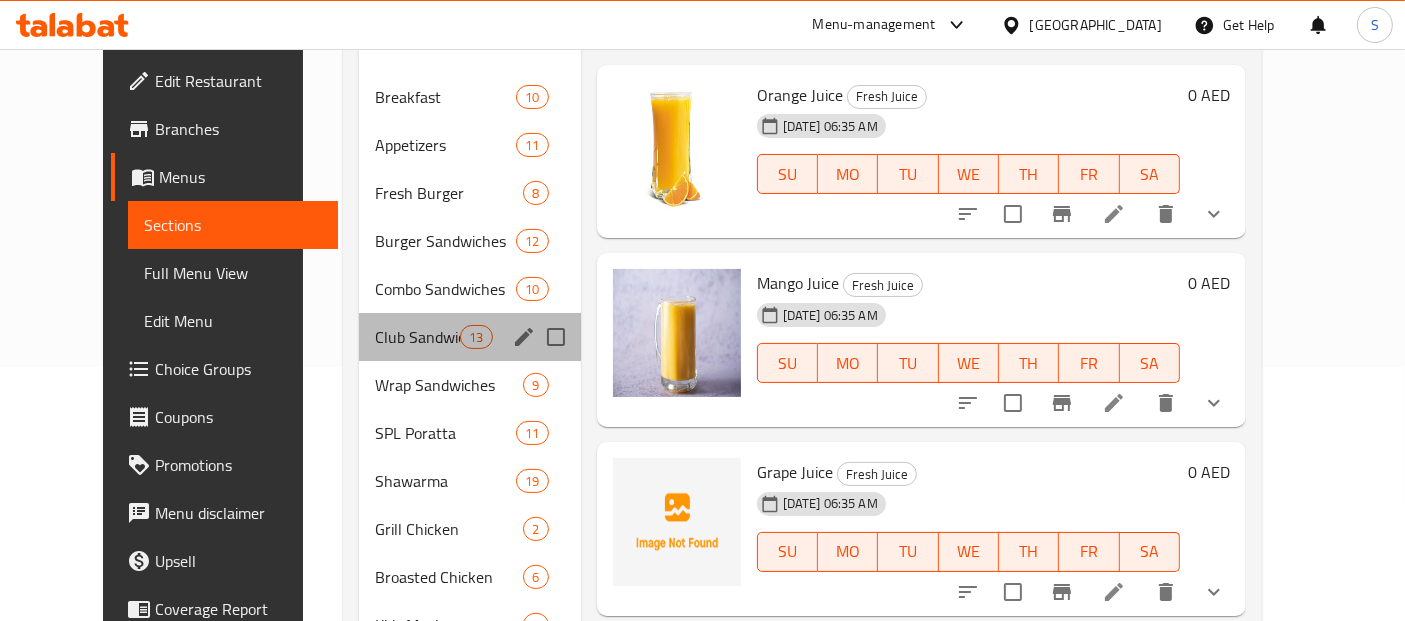 click on "Club Sandwiches" at bounding box center [417, 337] 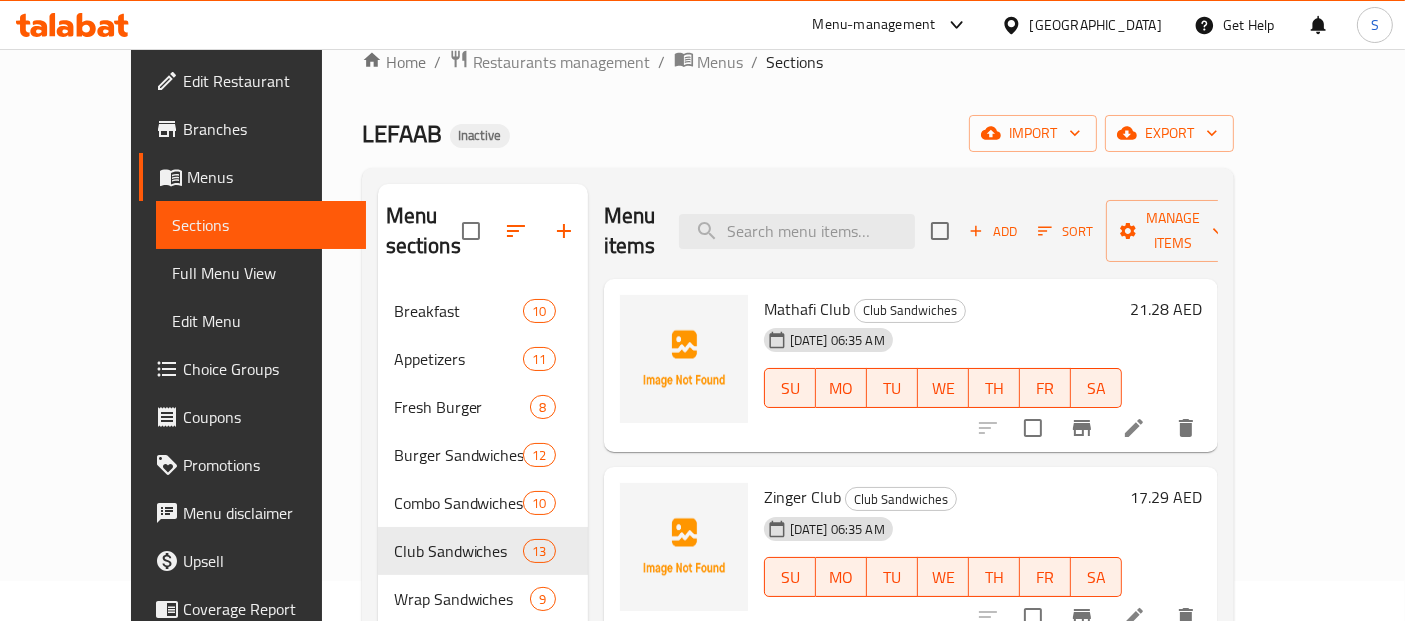 scroll, scrollTop: 0, scrollLeft: 0, axis: both 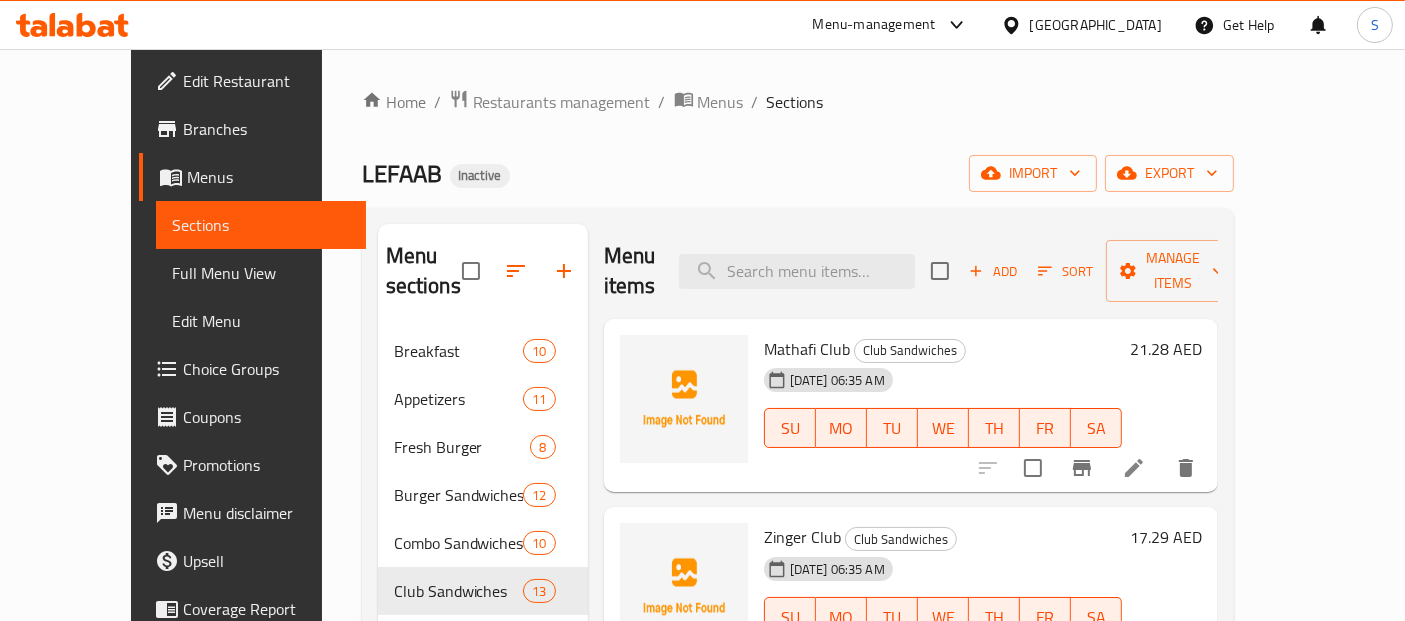 click on "[GEOGRAPHIC_DATA]" at bounding box center (1096, 25) 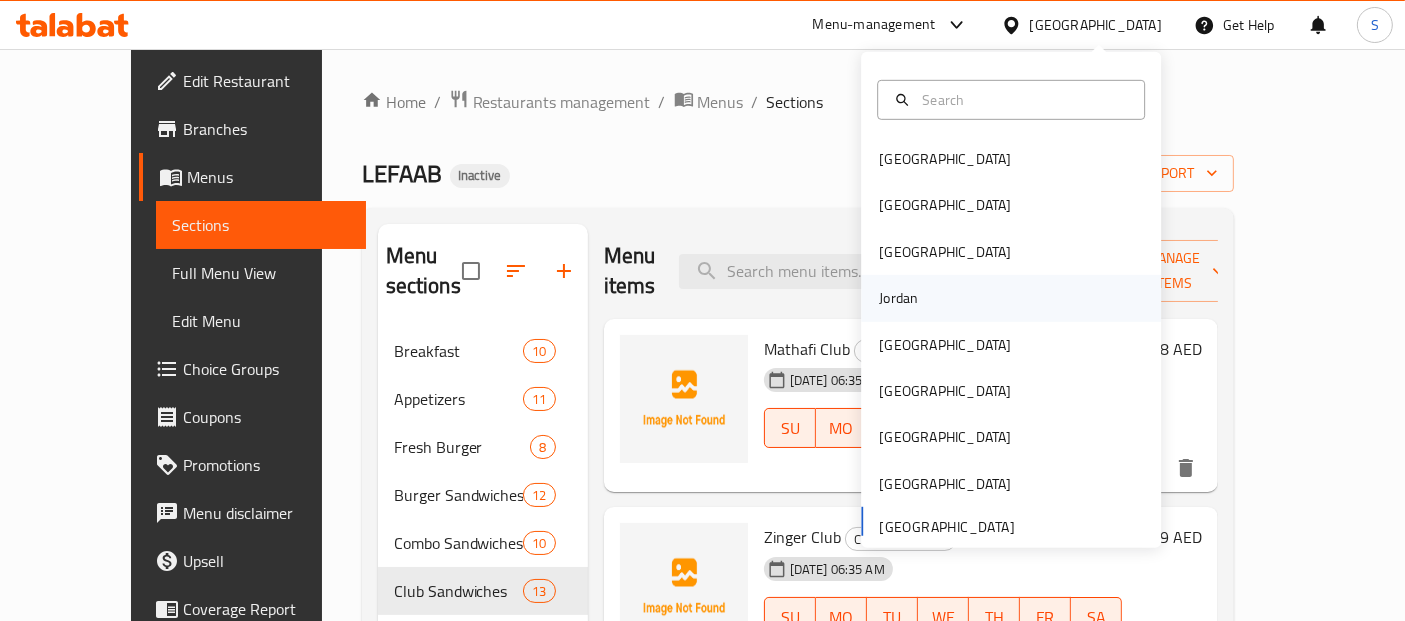 click on "Jordan" at bounding box center [898, 298] 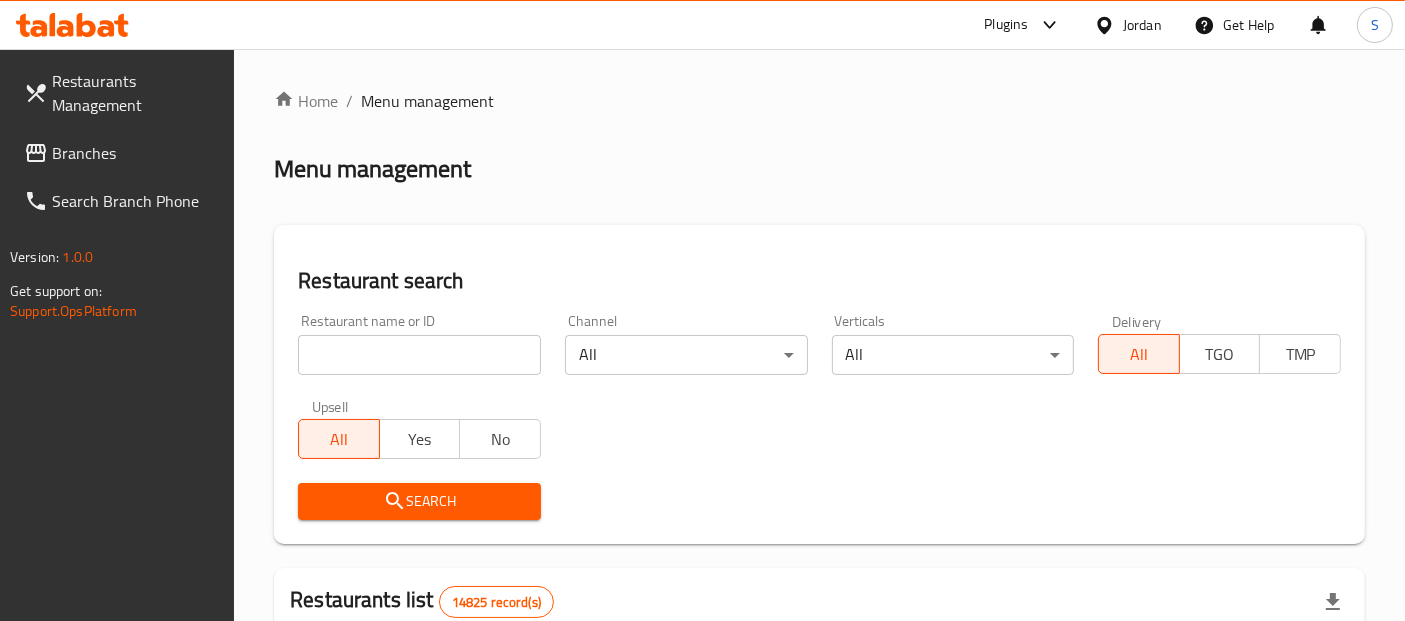 drag, startPoint x: 122, startPoint y: 158, endPoint x: 211, endPoint y: 30, distance: 155.9006 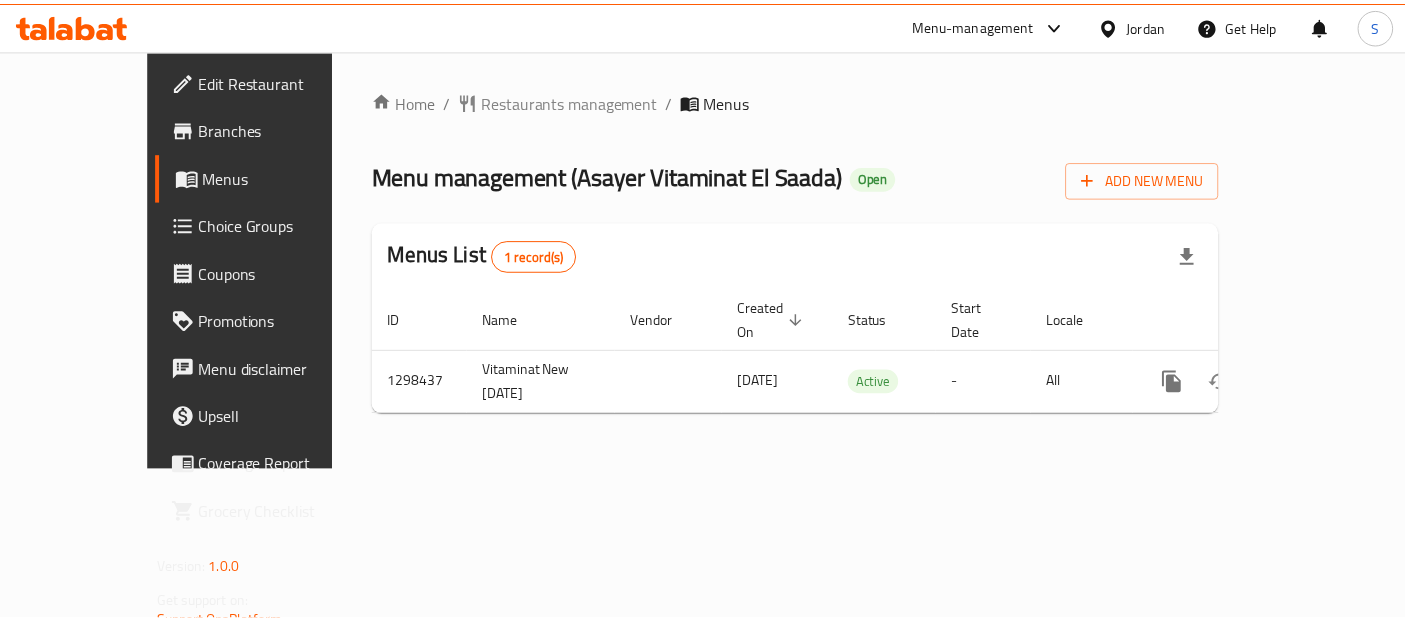 scroll, scrollTop: 0, scrollLeft: 0, axis: both 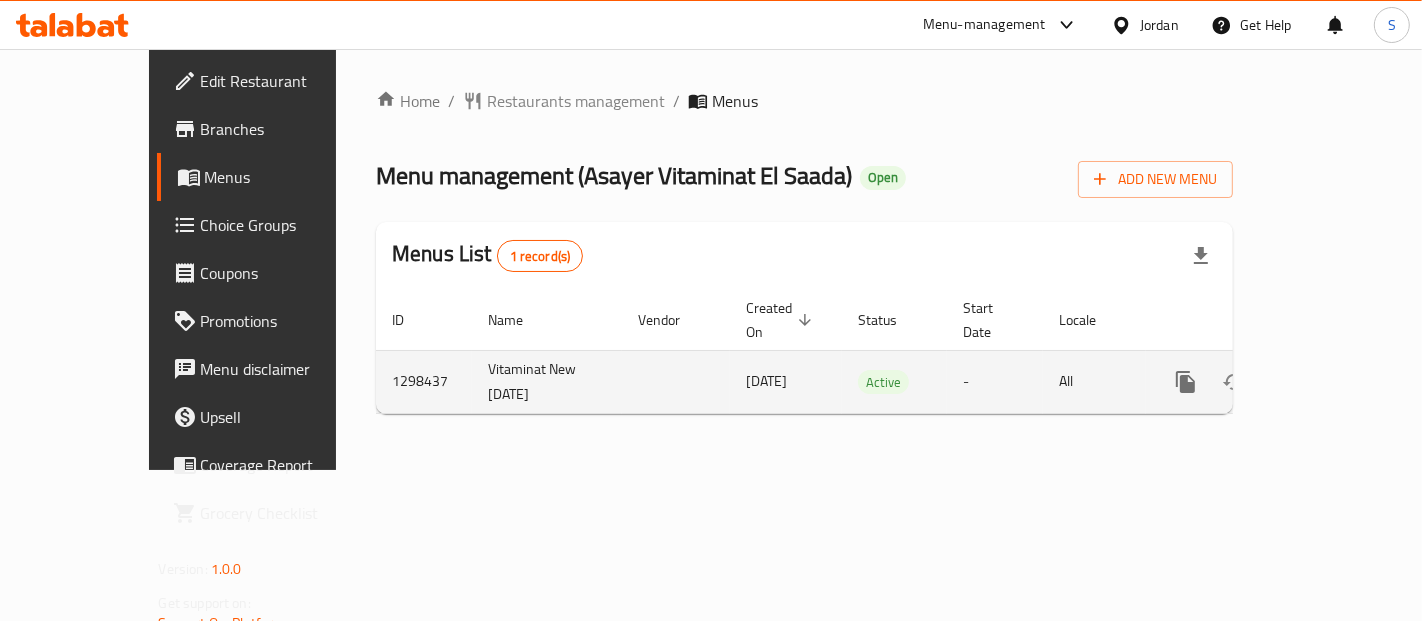 click 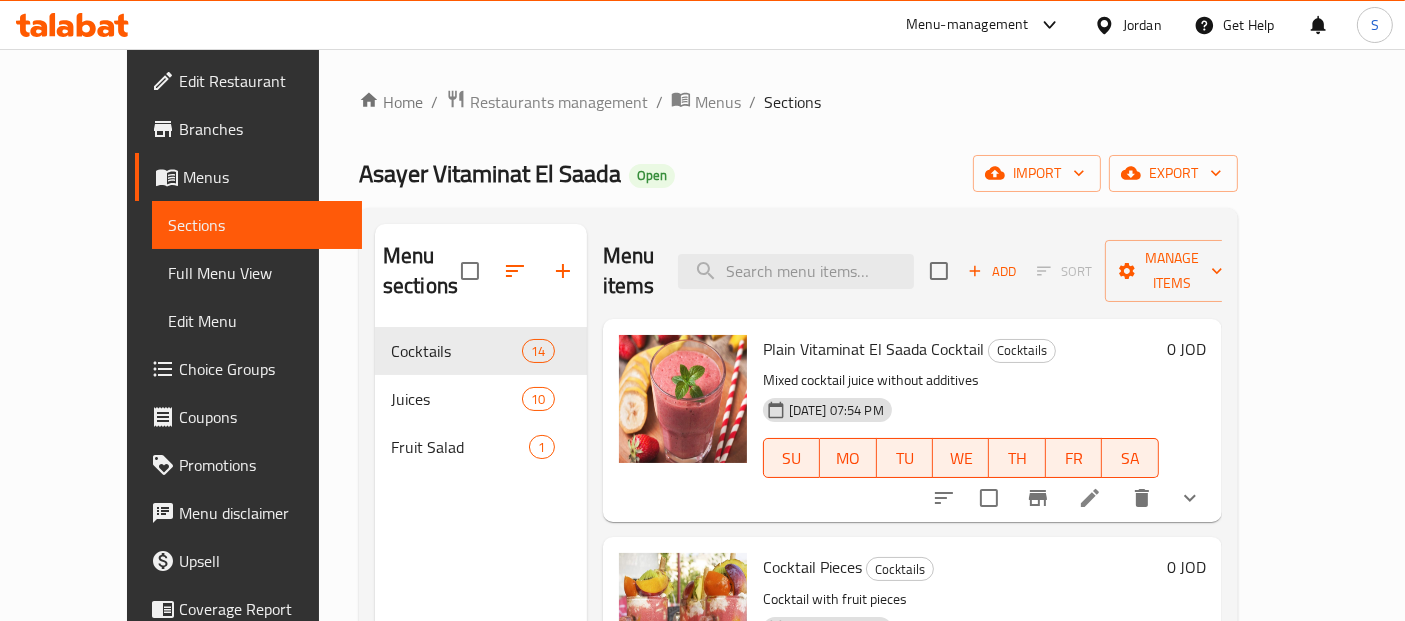 click on "Full Menu View" at bounding box center (257, 273) 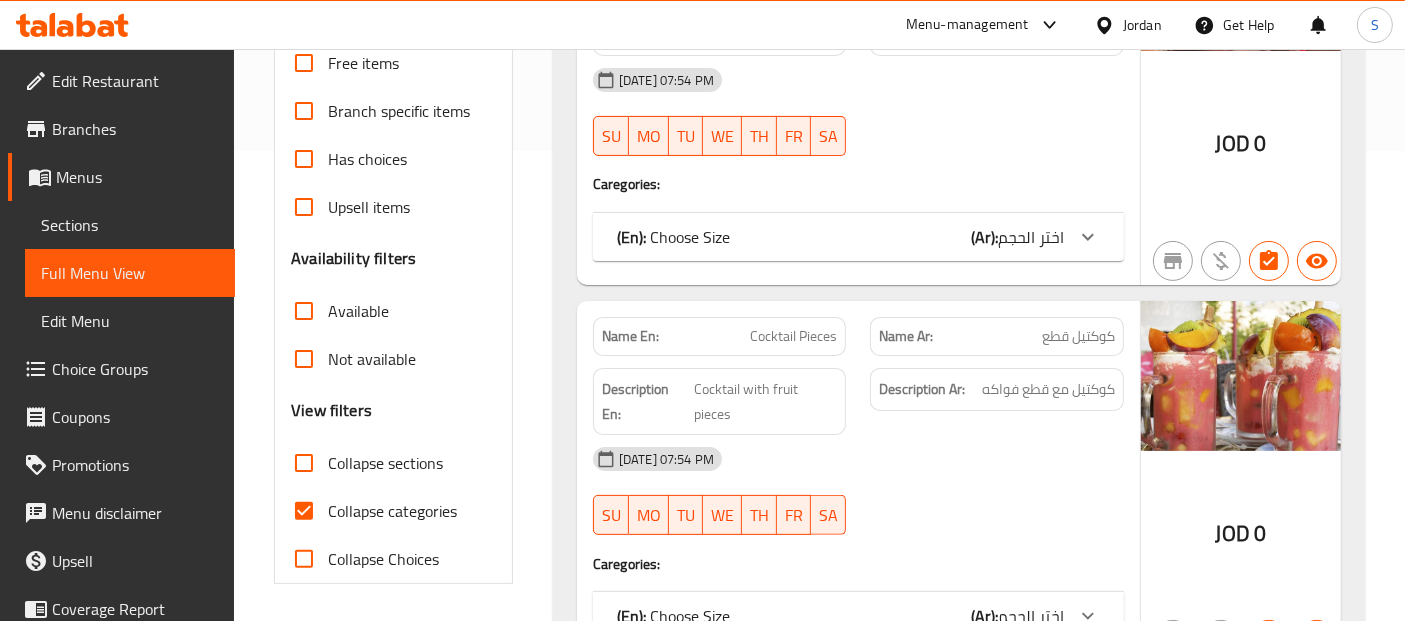 scroll, scrollTop: 555, scrollLeft: 0, axis: vertical 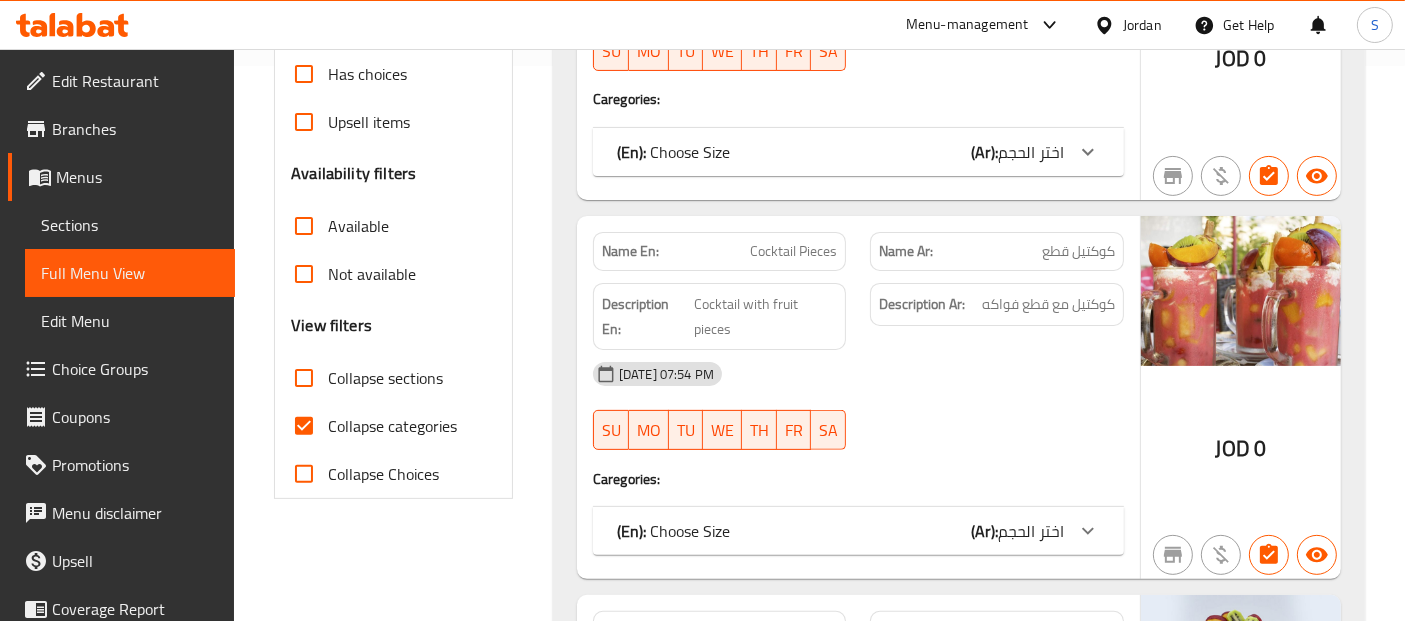 click on "Collapse categories" at bounding box center (392, 426) 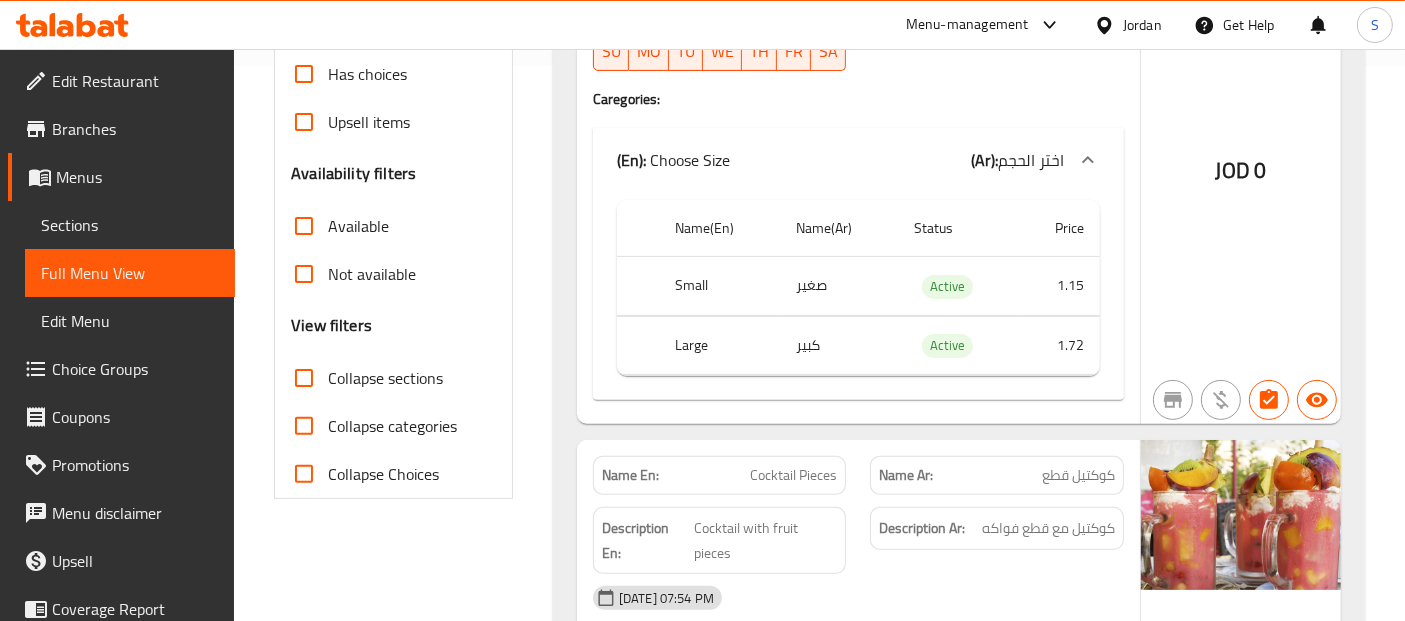 click on "Filter Branches Branches Popular filters Free items Branch specific items Has choices Upsell items Availability filters Available Not available View filters Collapse sections Collapse categories Collapse Choices" at bounding box center (401, 7709) 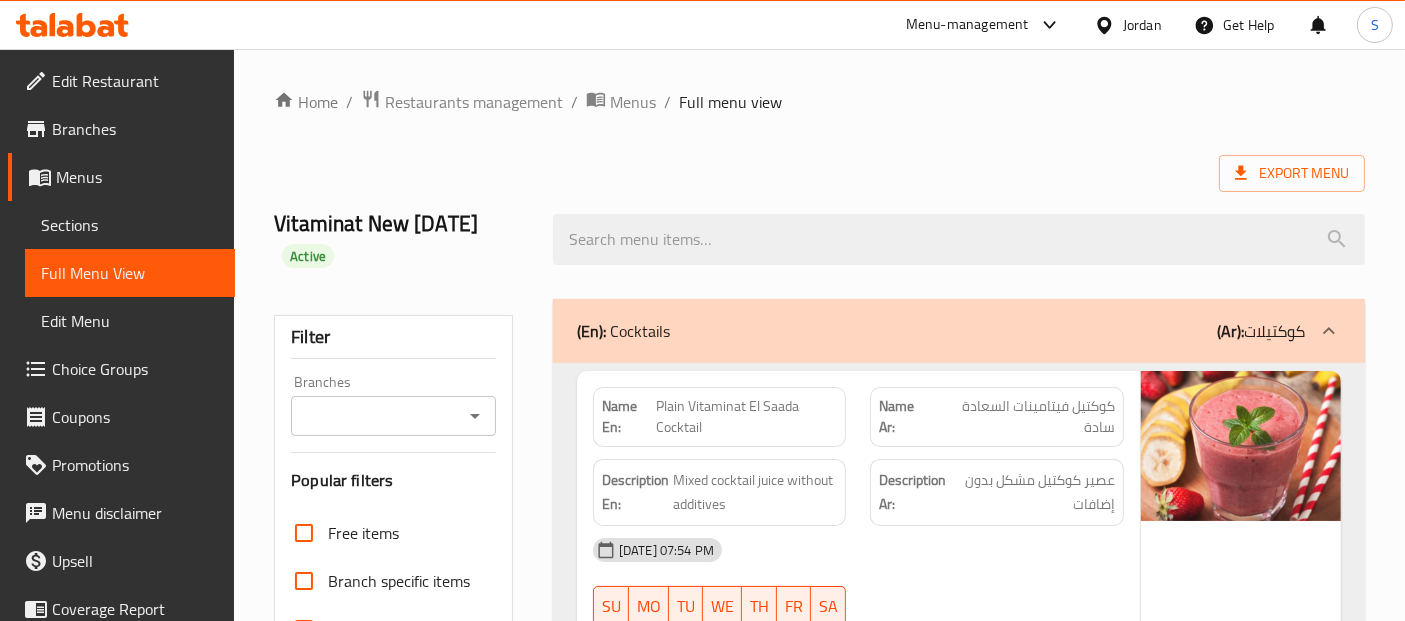 click on "Jordan" at bounding box center [1142, 25] 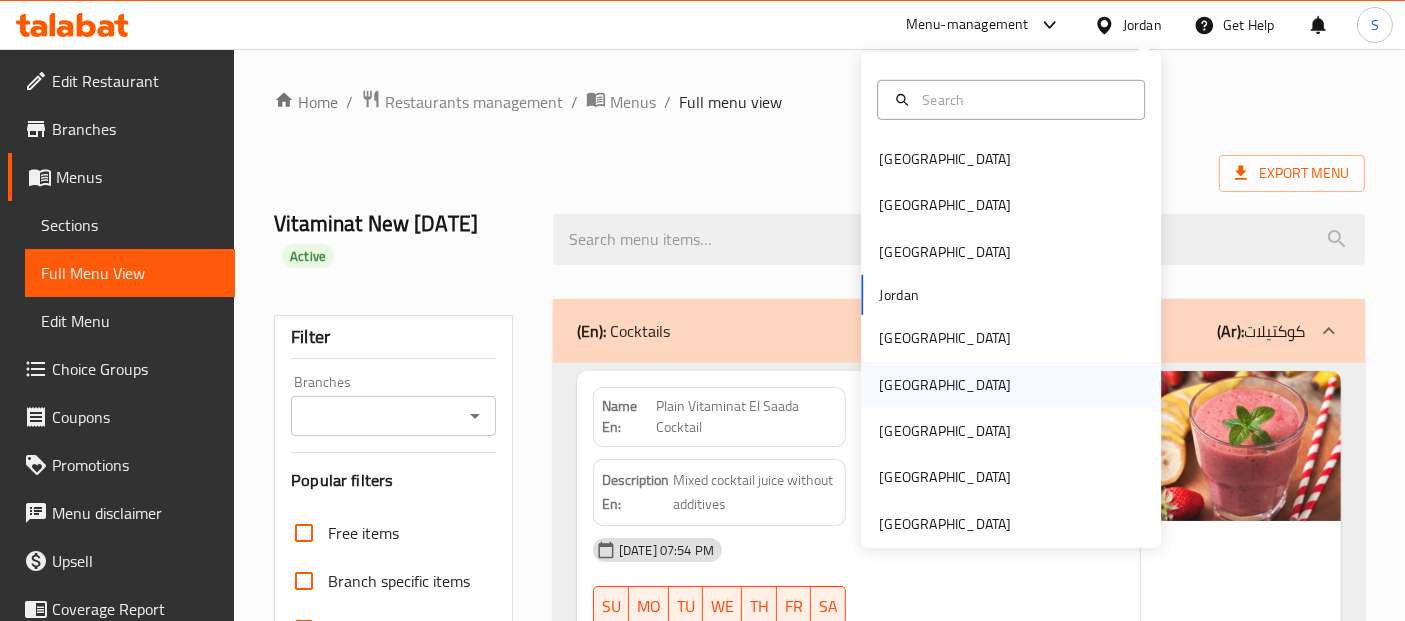 click on "Oman" at bounding box center (1011, 384) 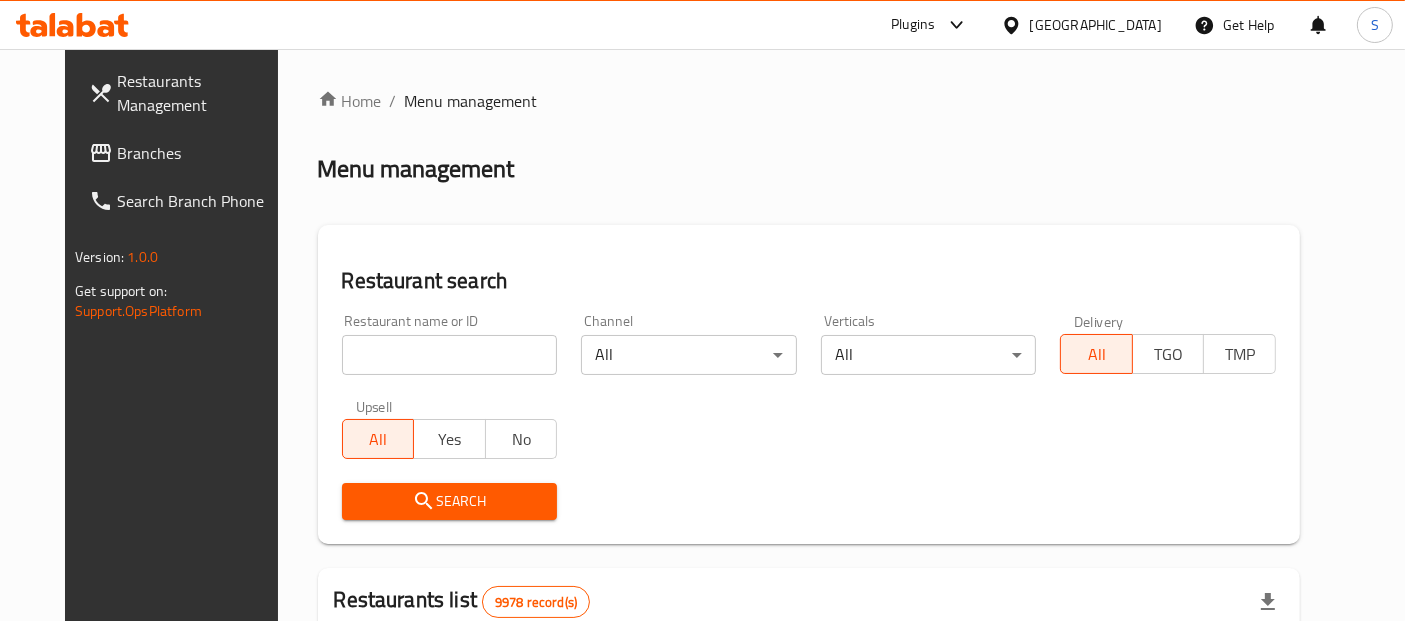 click on "Branches" at bounding box center [200, 153] 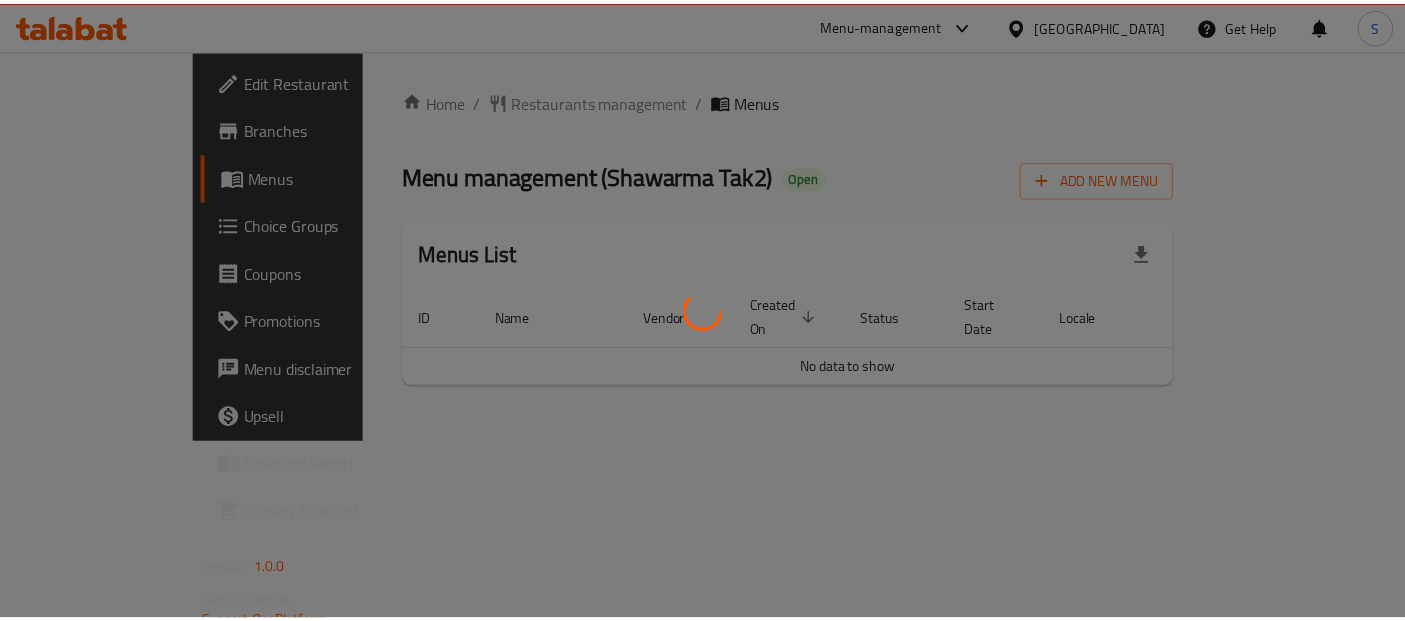 scroll, scrollTop: 0, scrollLeft: 0, axis: both 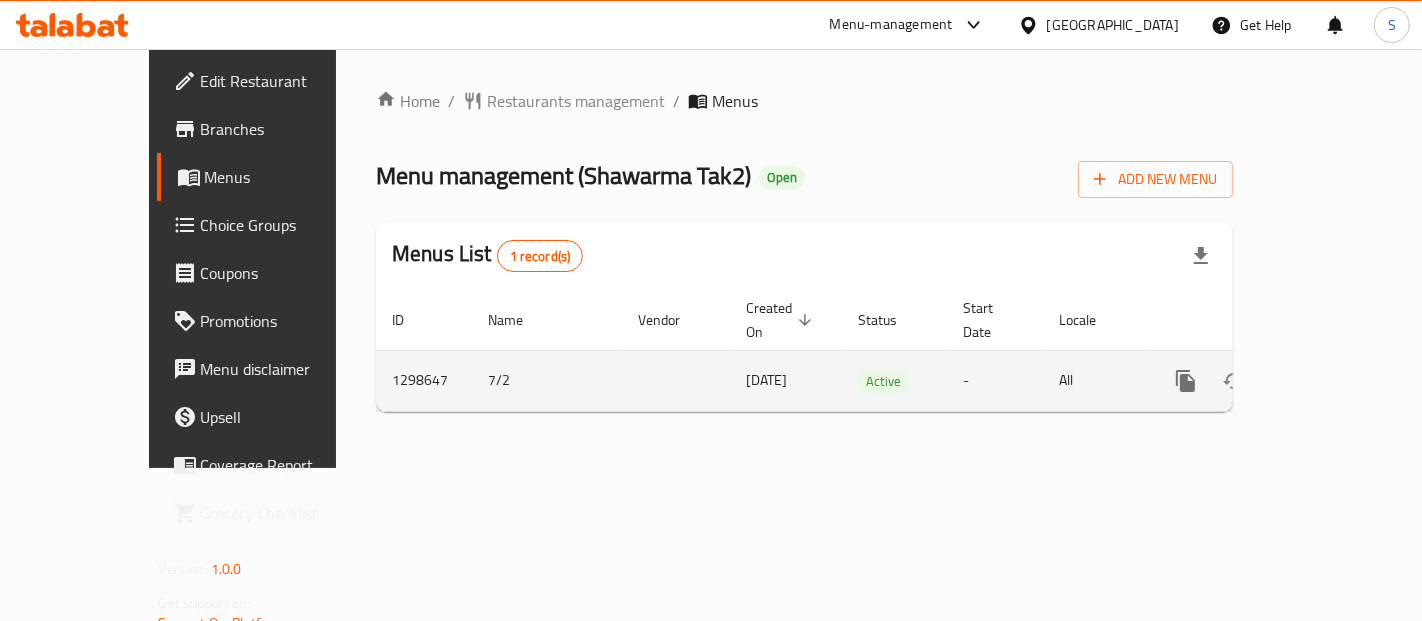 click at bounding box center (1330, 381) 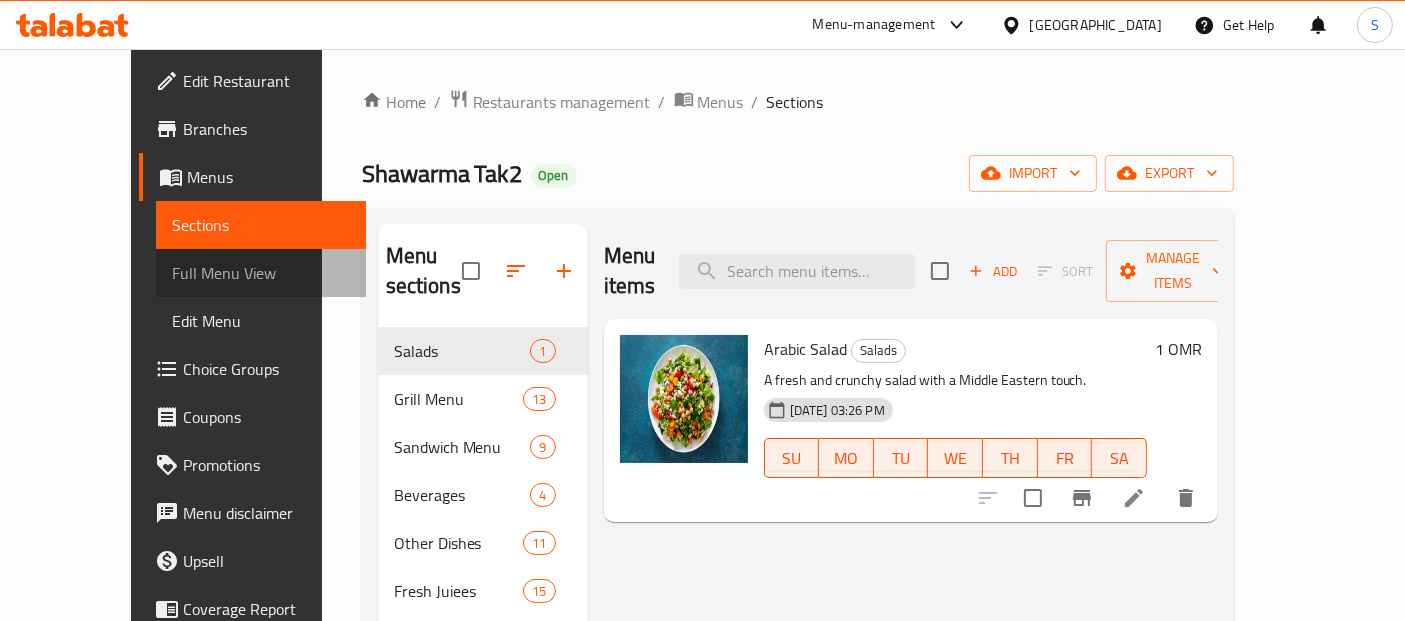 click on "Full Menu View" at bounding box center [261, 273] 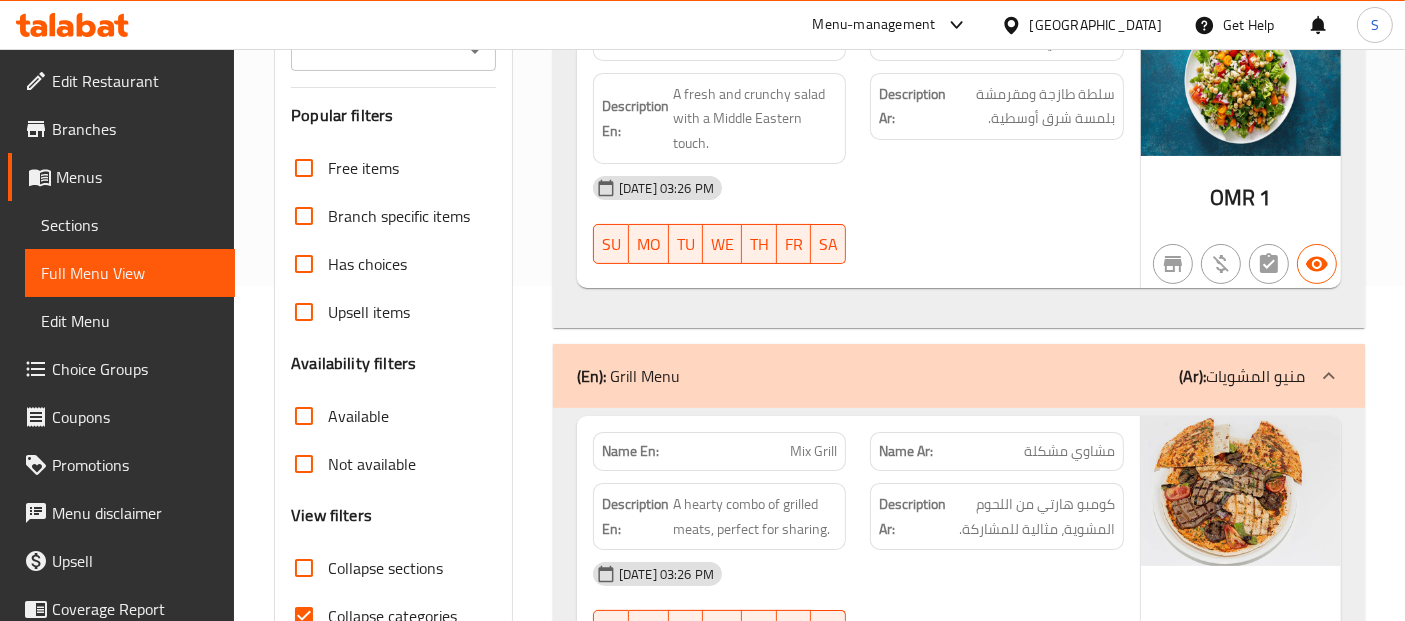 scroll, scrollTop: 444, scrollLeft: 0, axis: vertical 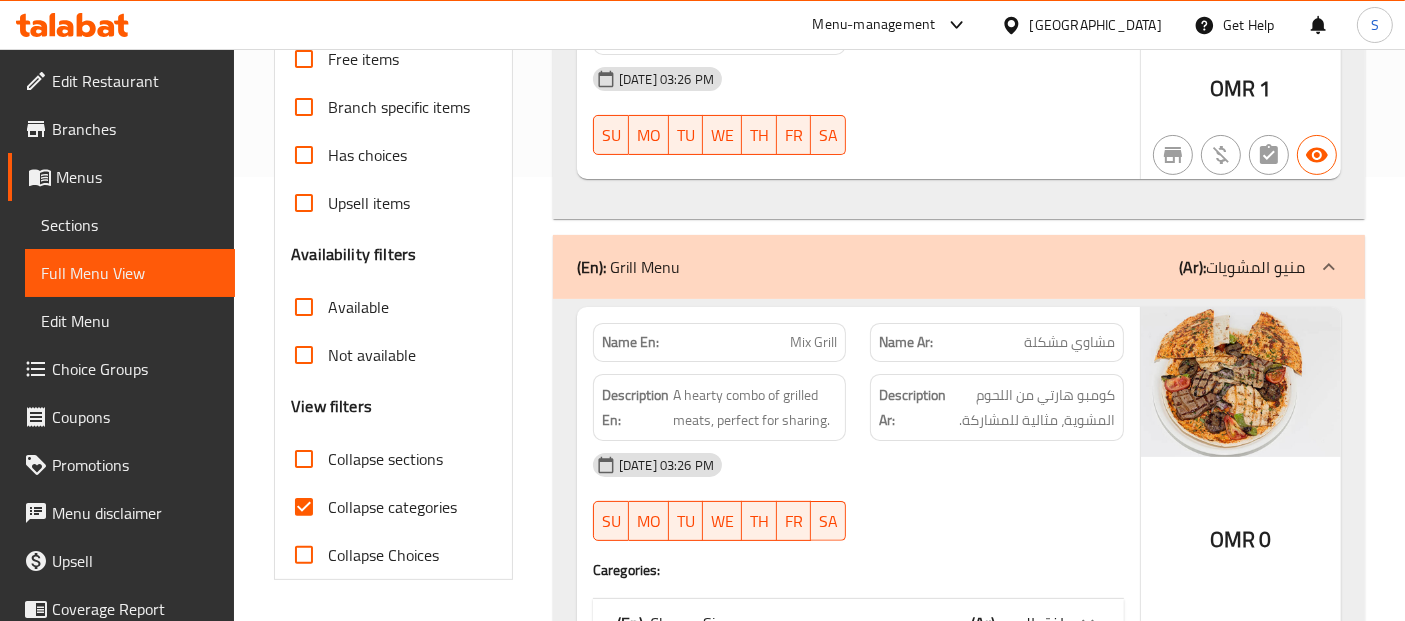 click on "Collapse categories" at bounding box center (392, 507) 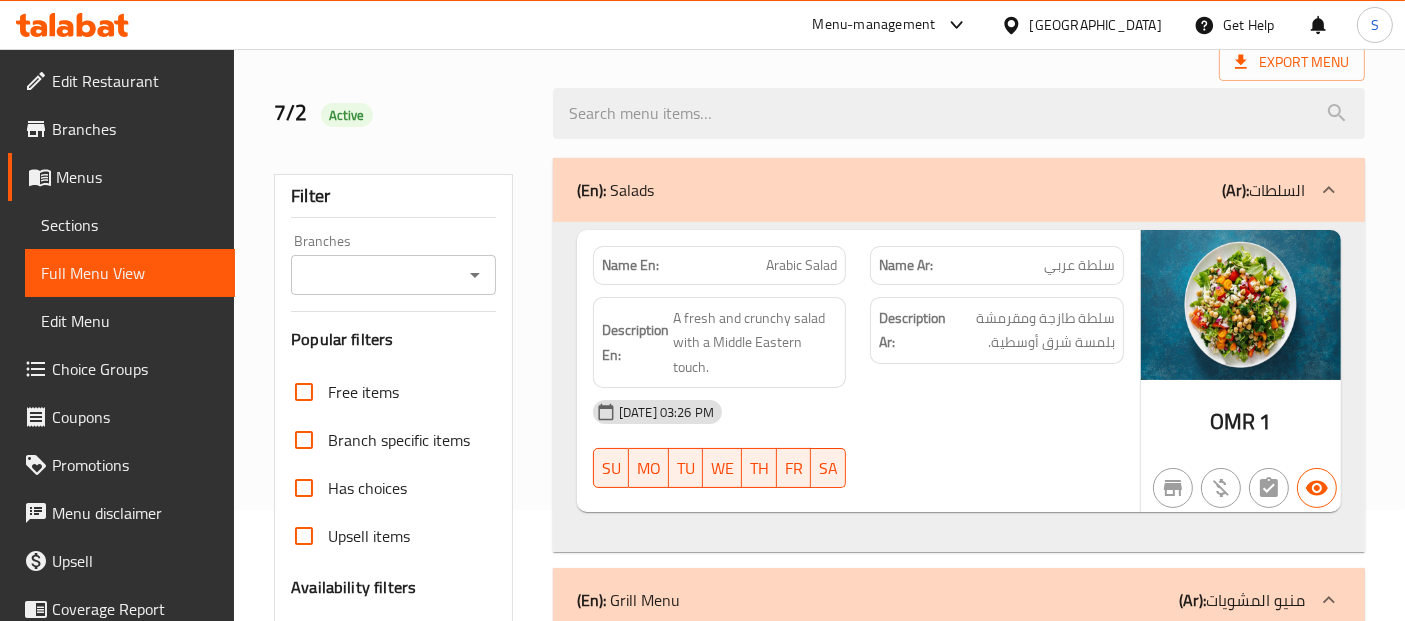 scroll, scrollTop: 0, scrollLeft: 0, axis: both 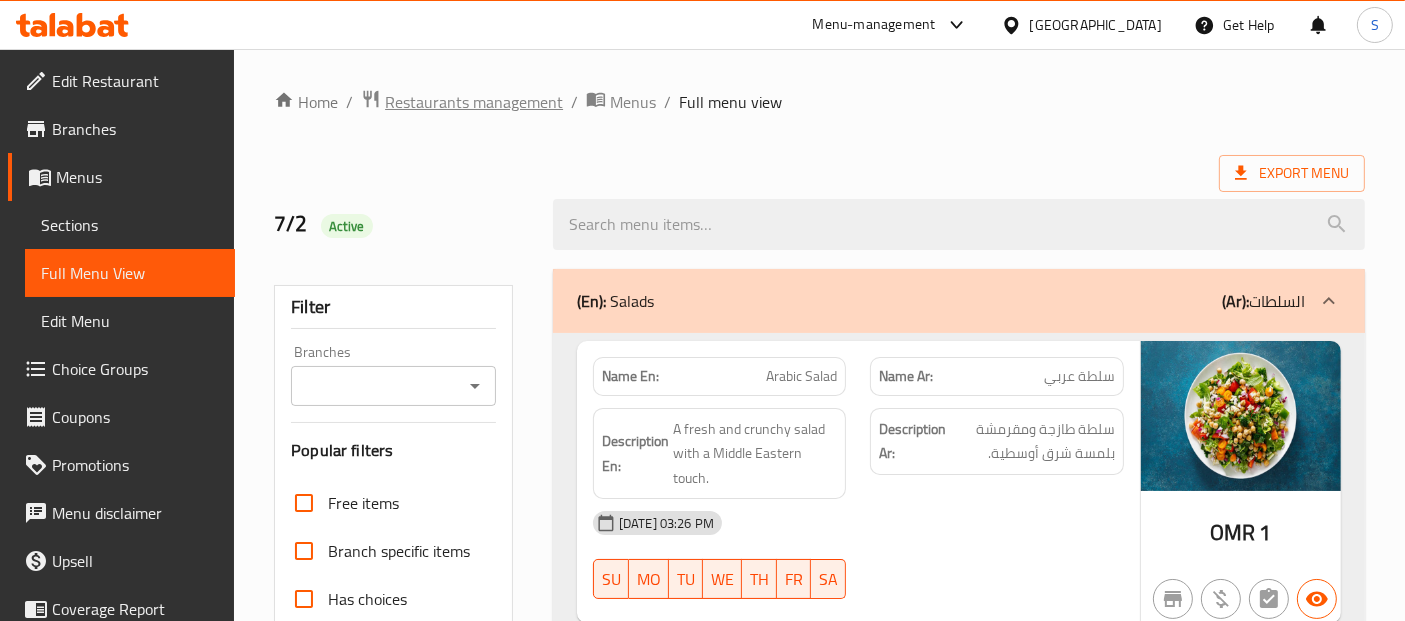 click on "Restaurants management" at bounding box center (474, 102) 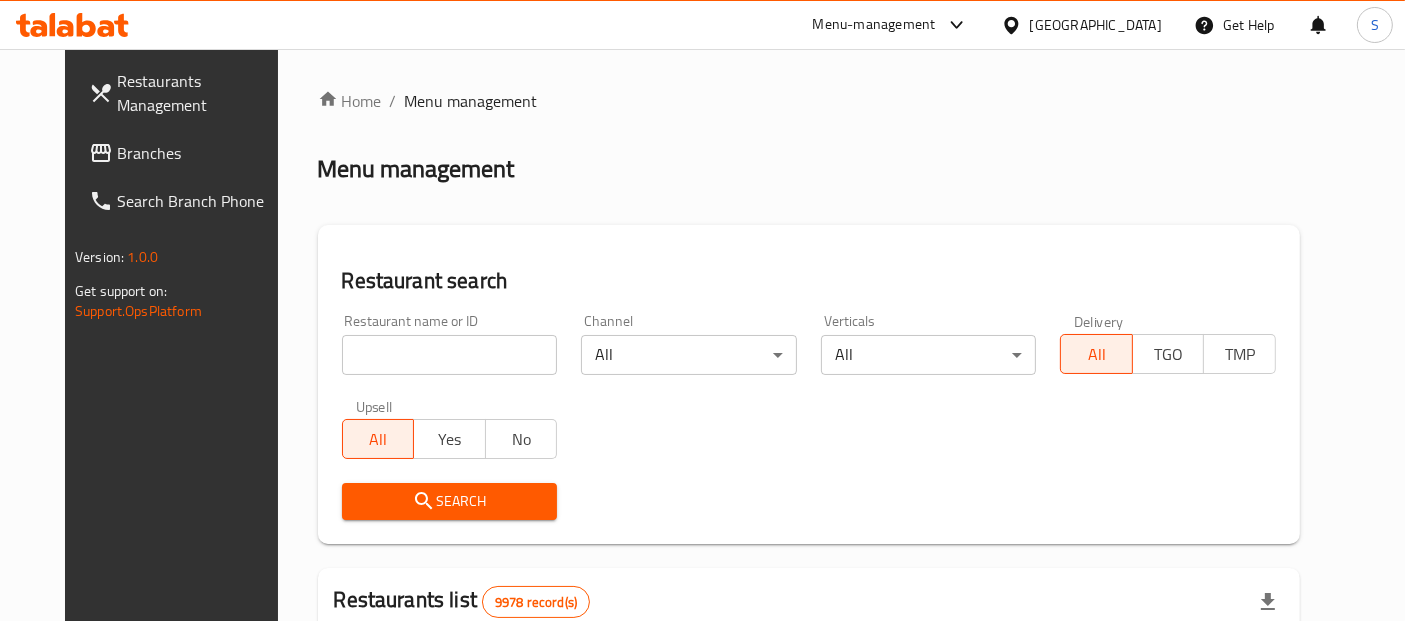 click at bounding box center (1015, 25) 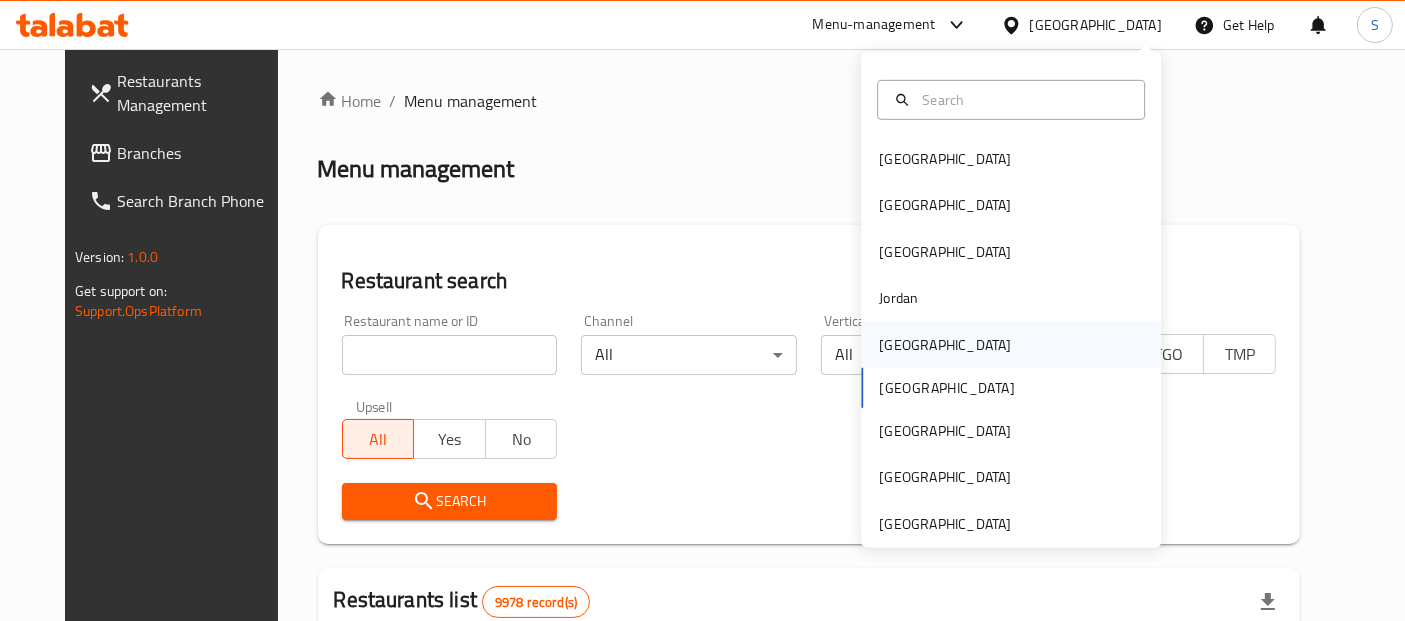 click on "[GEOGRAPHIC_DATA]" at bounding box center (945, 344) 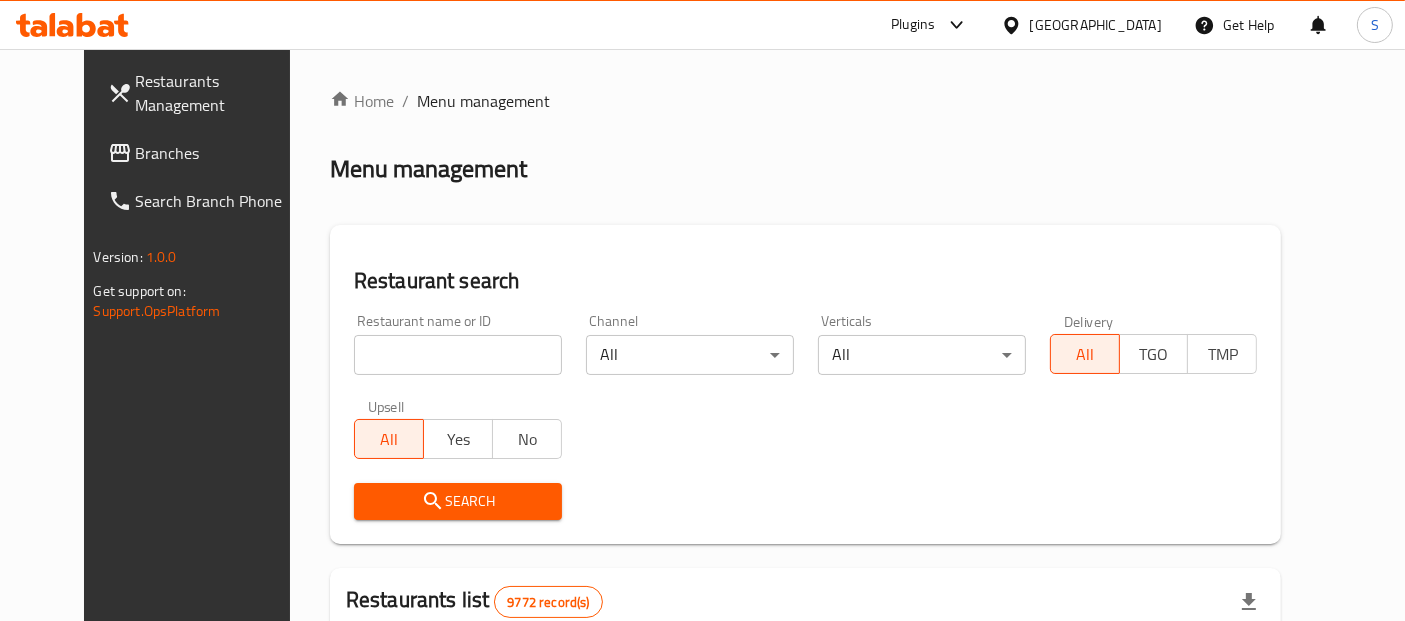 click on "Branches" at bounding box center (219, 153) 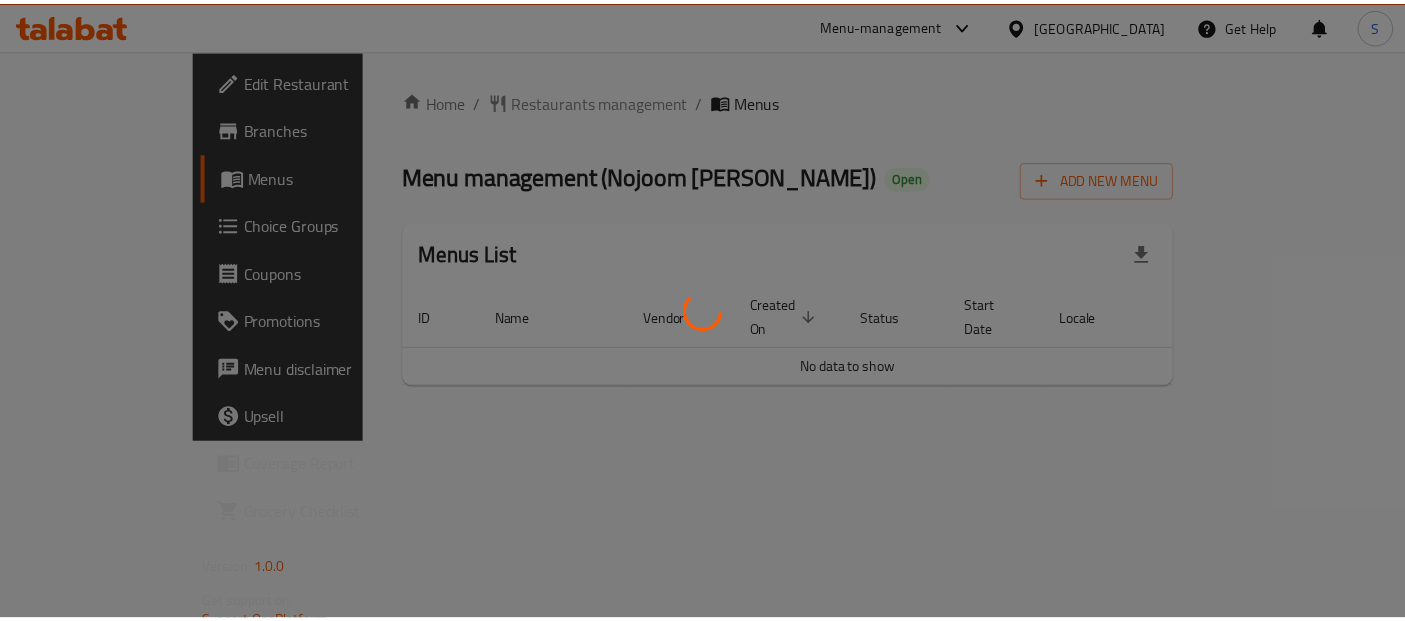 scroll, scrollTop: 0, scrollLeft: 0, axis: both 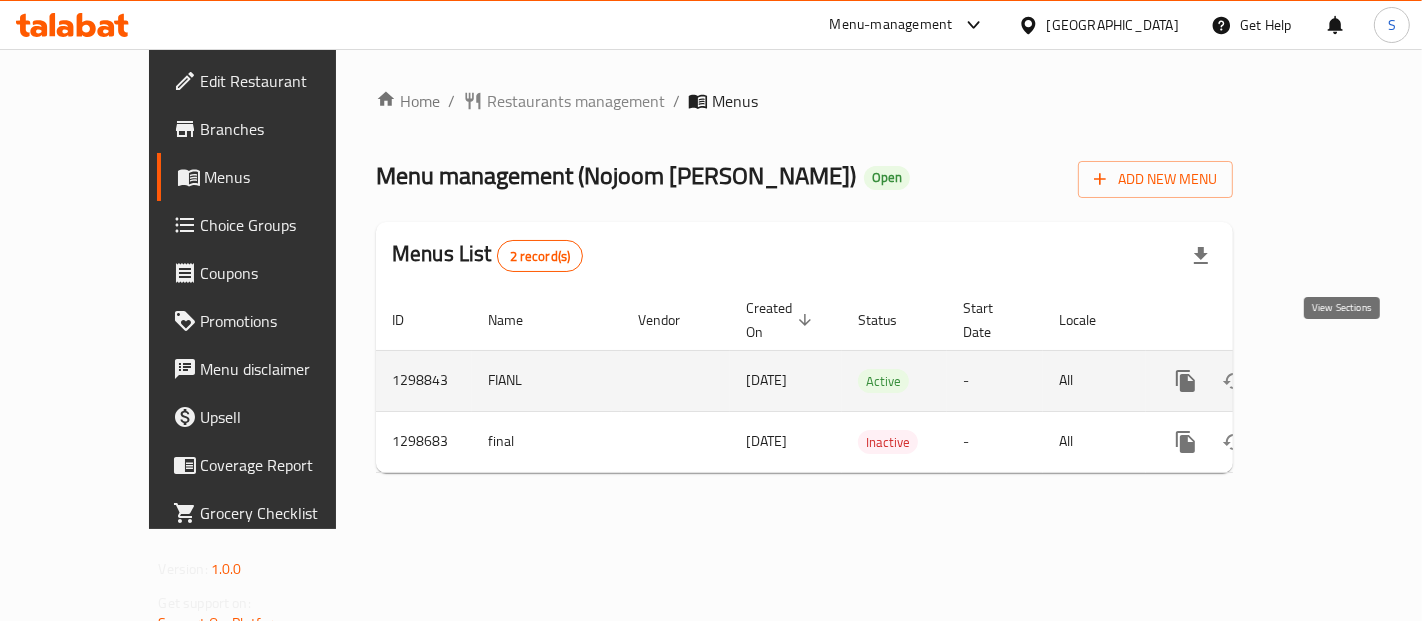 click 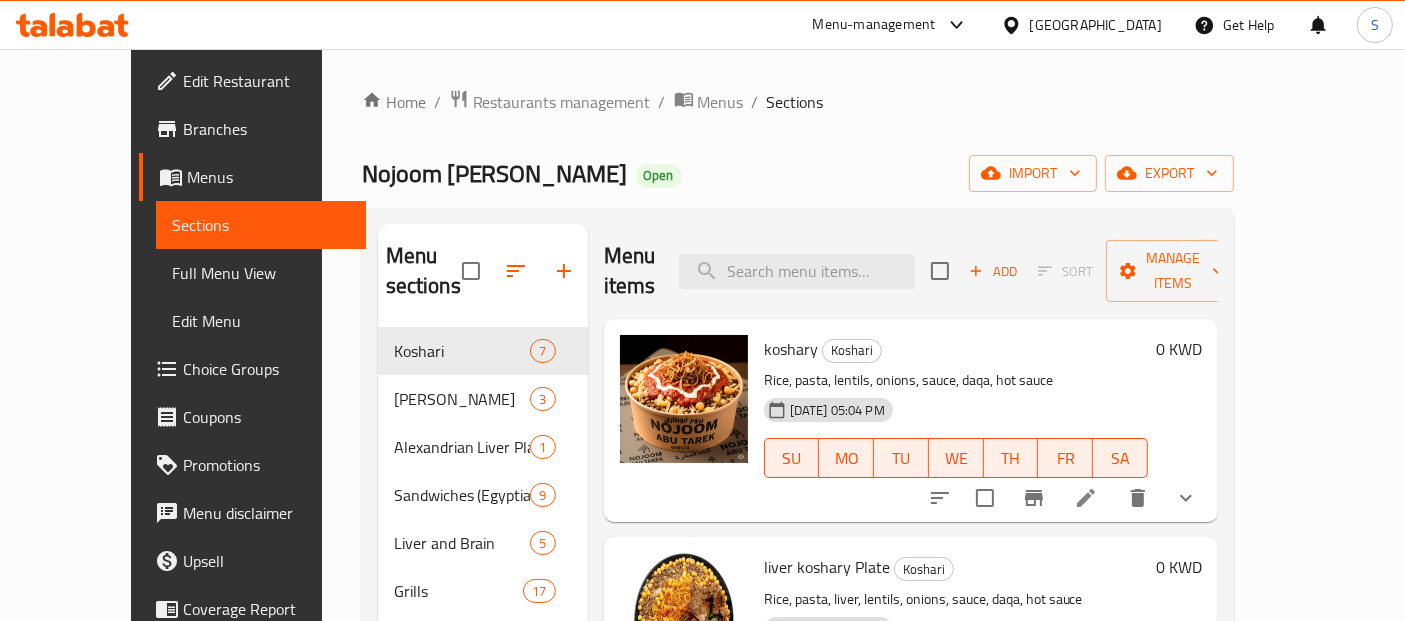 click on "Full Menu View" at bounding box center (261, 273) 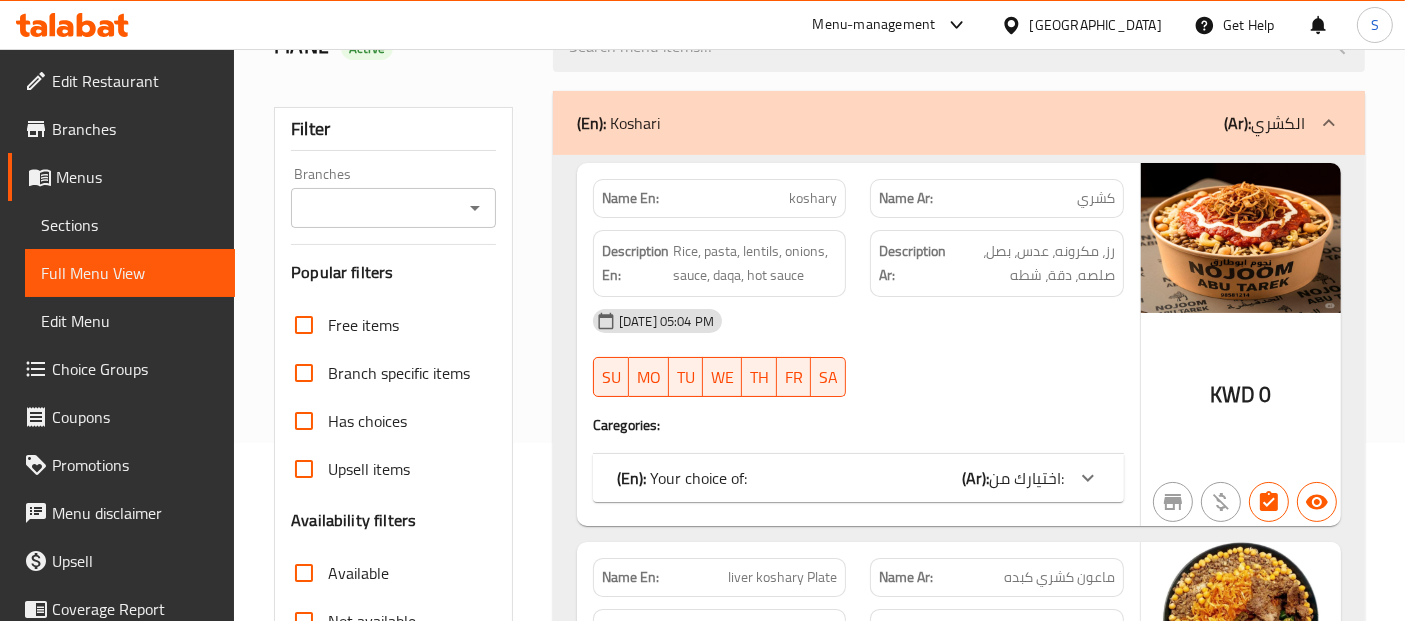 scroll, scrollTop: 444, scrollLeft: 0, axis: vertical 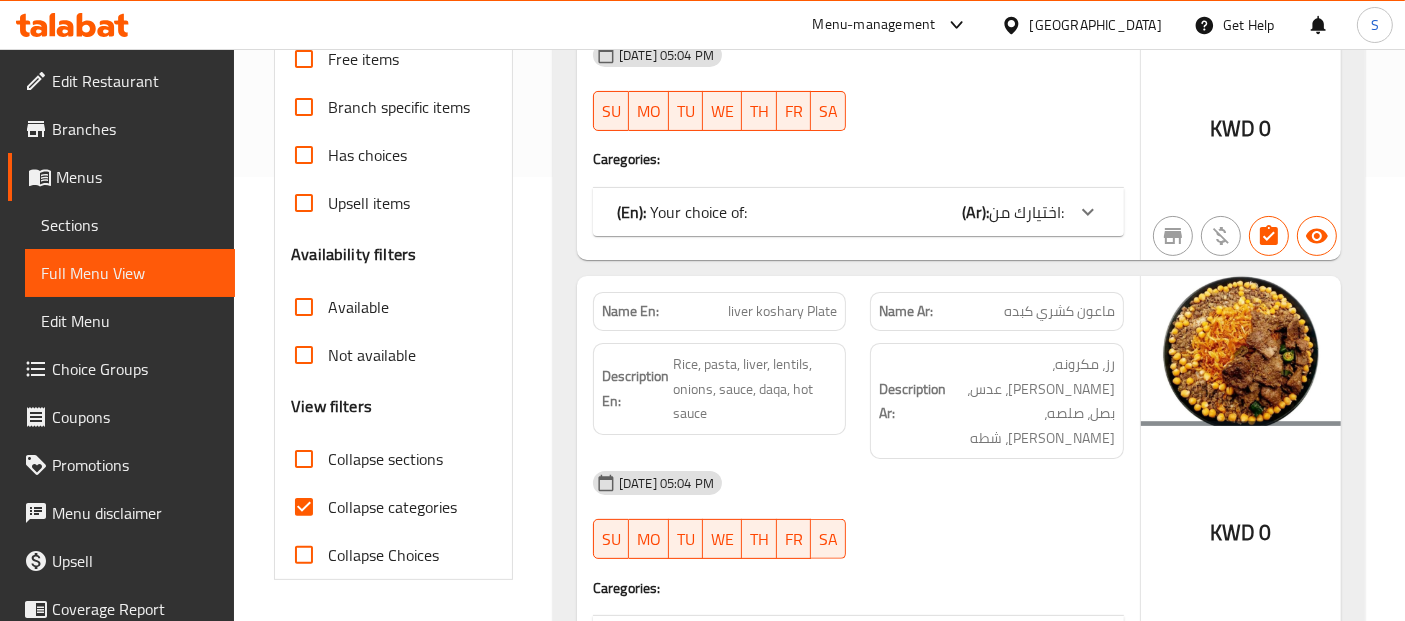 click on "Collapse categories" at bounding box center (304, 507) 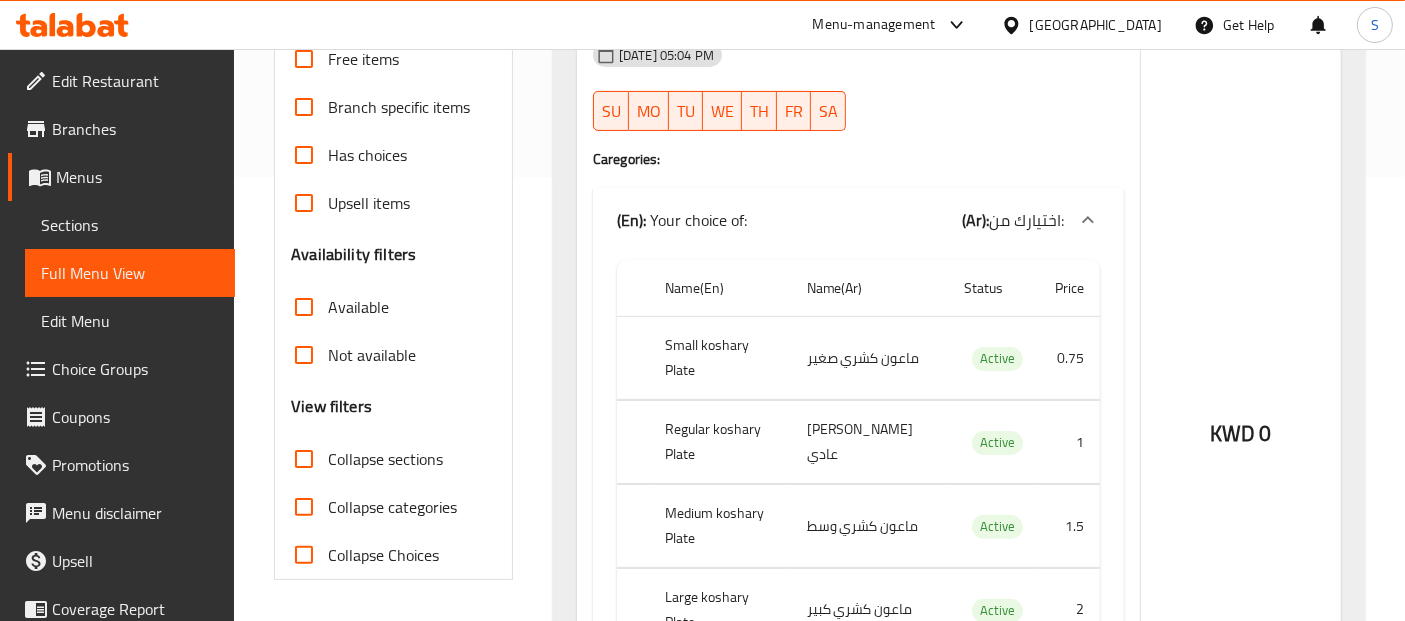 scroll, scrollTop: 0, scrollLeft: 0, axis: both 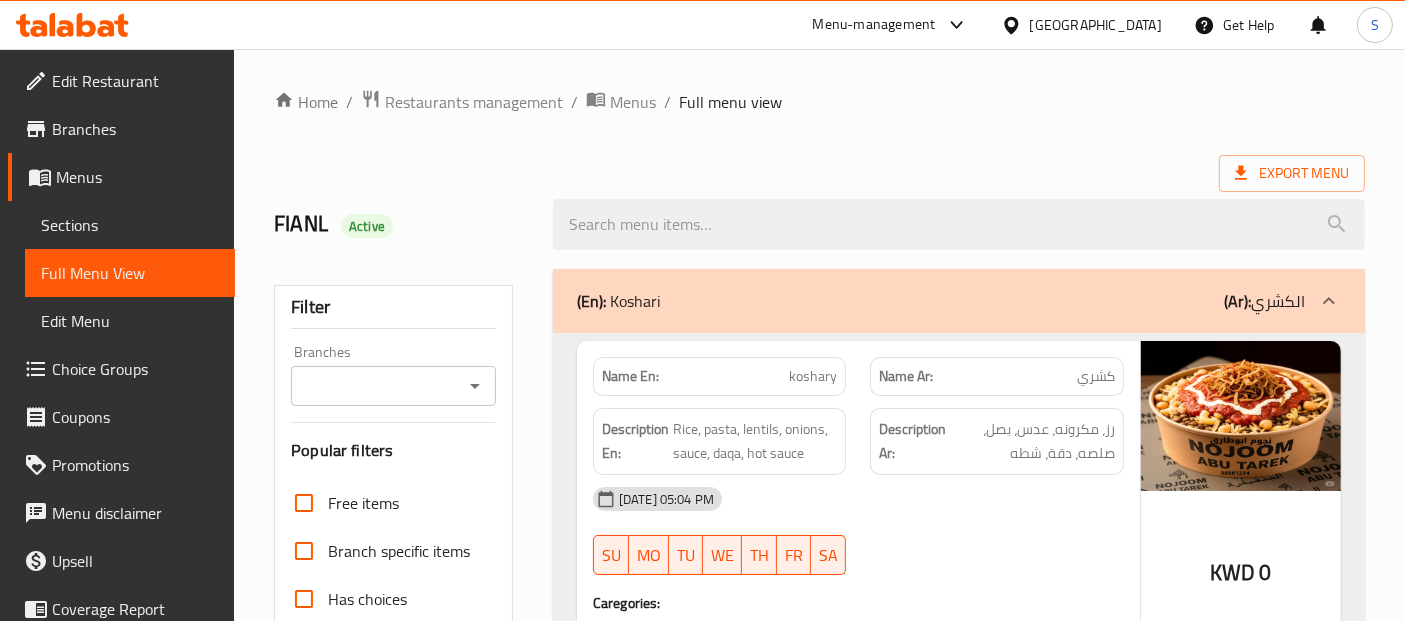 click on "Kuwait" at bounding box center (1096, 25) 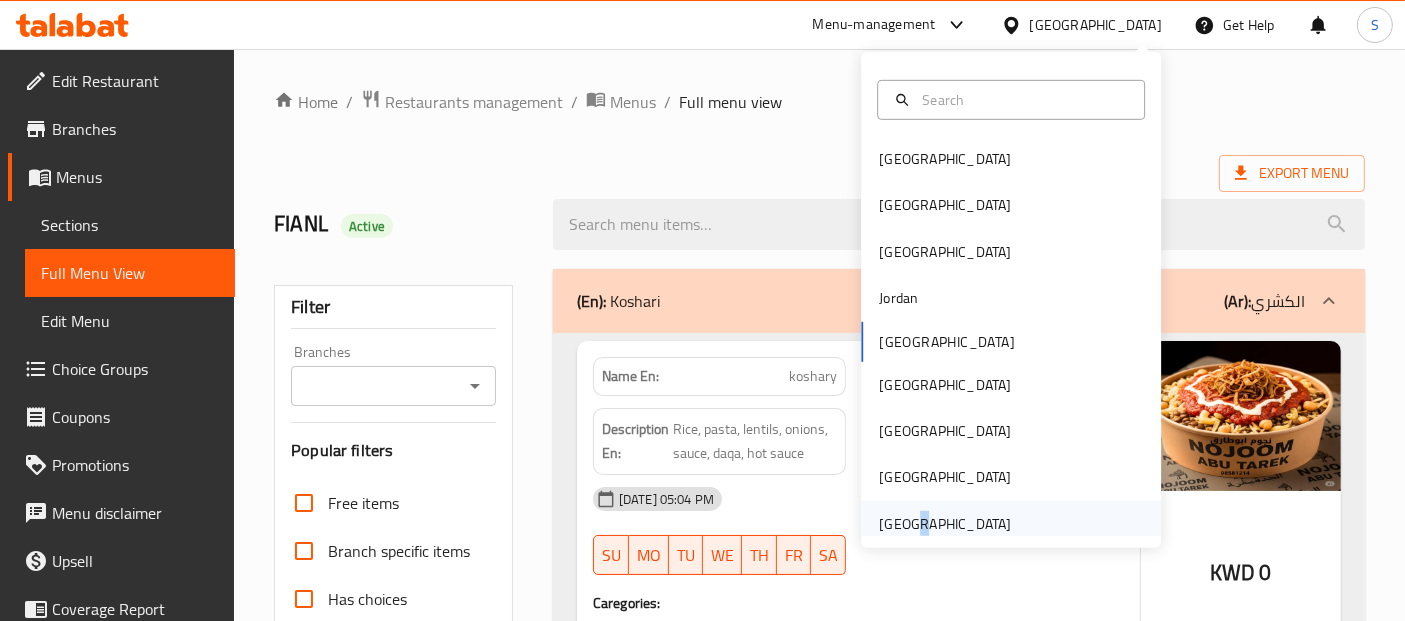 click on "[GEOGRAPHIC_DATA]" at bounding box center (945, 524) 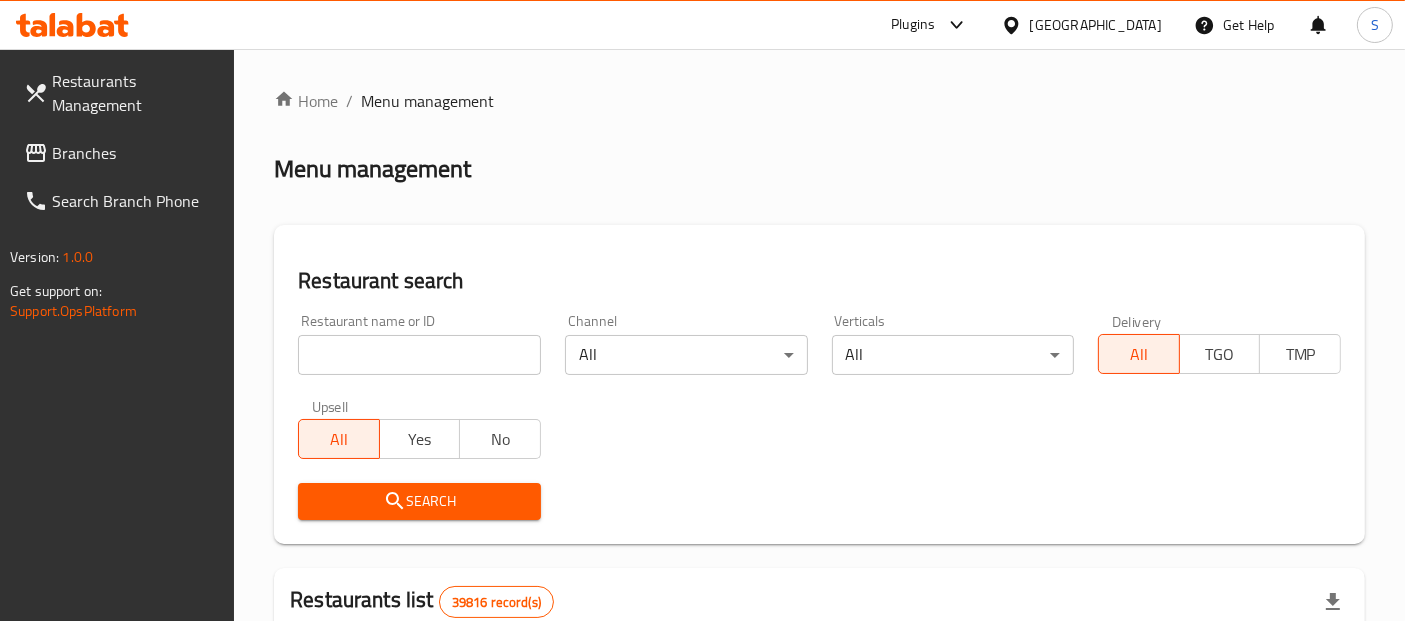 click on "Branches" at bounding box center (135, 153) 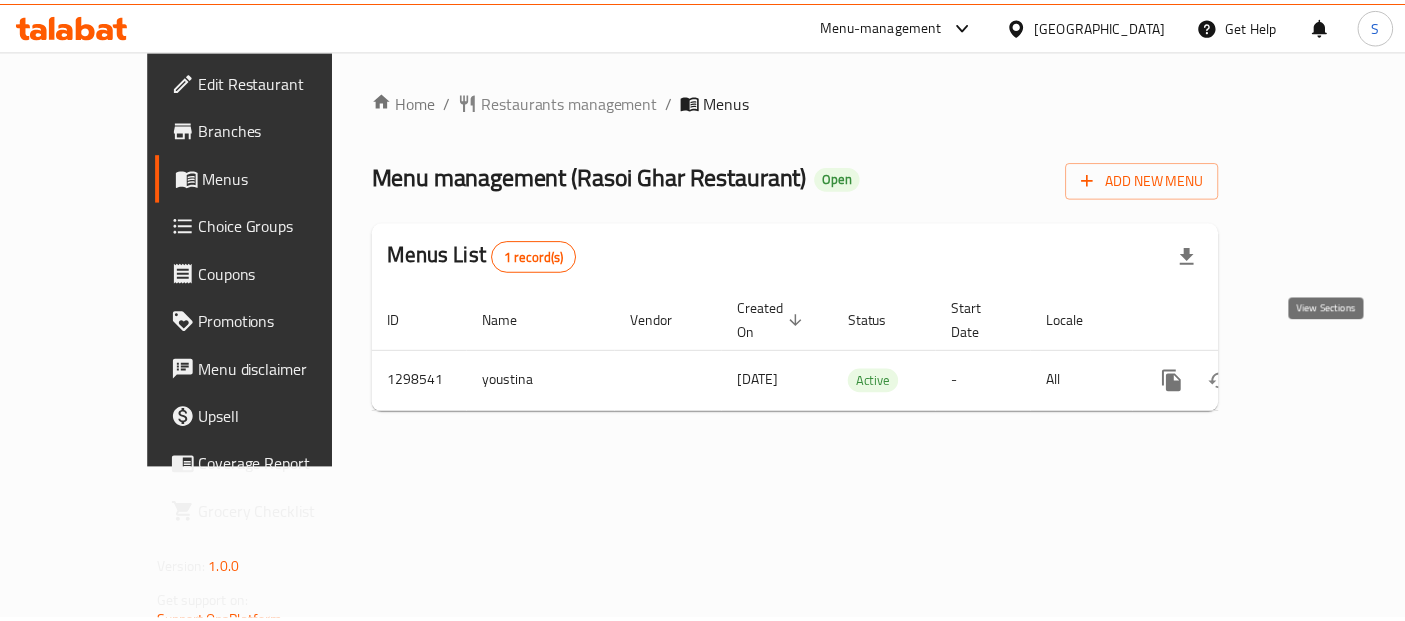 scroll, scrollTop: 0, scrollLeft: 0, axis: both 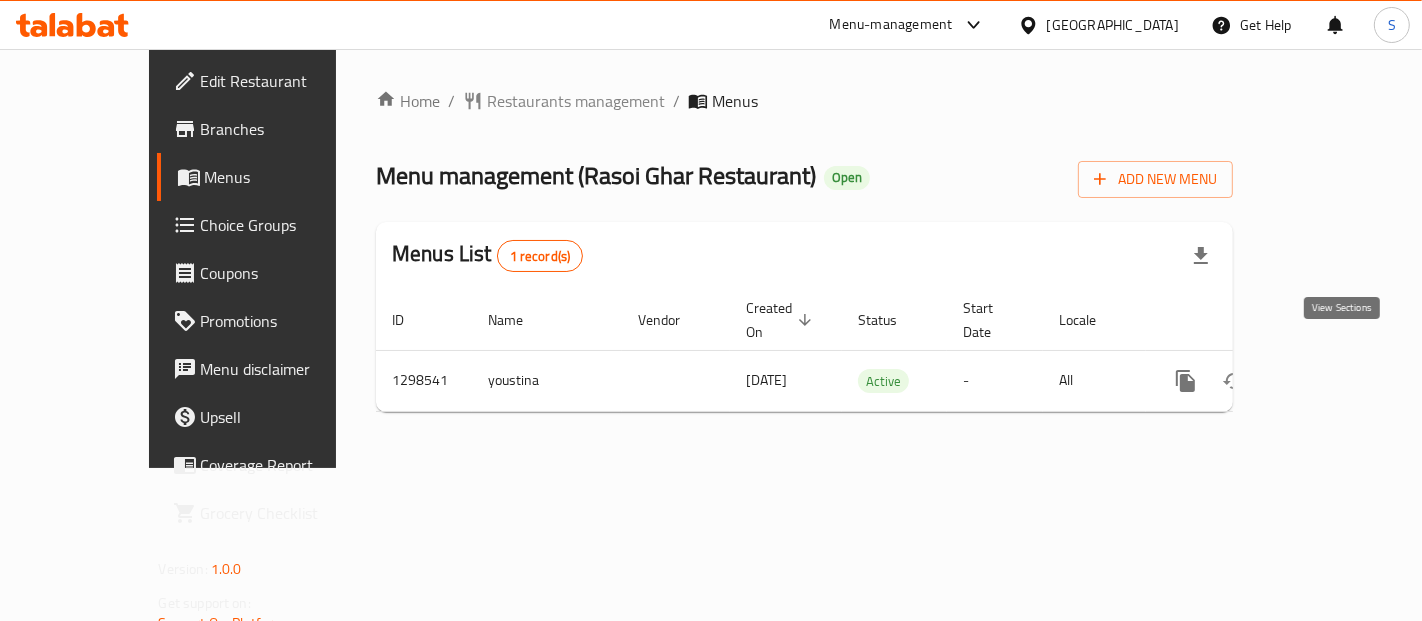 click at bounding box center [1330, 381] 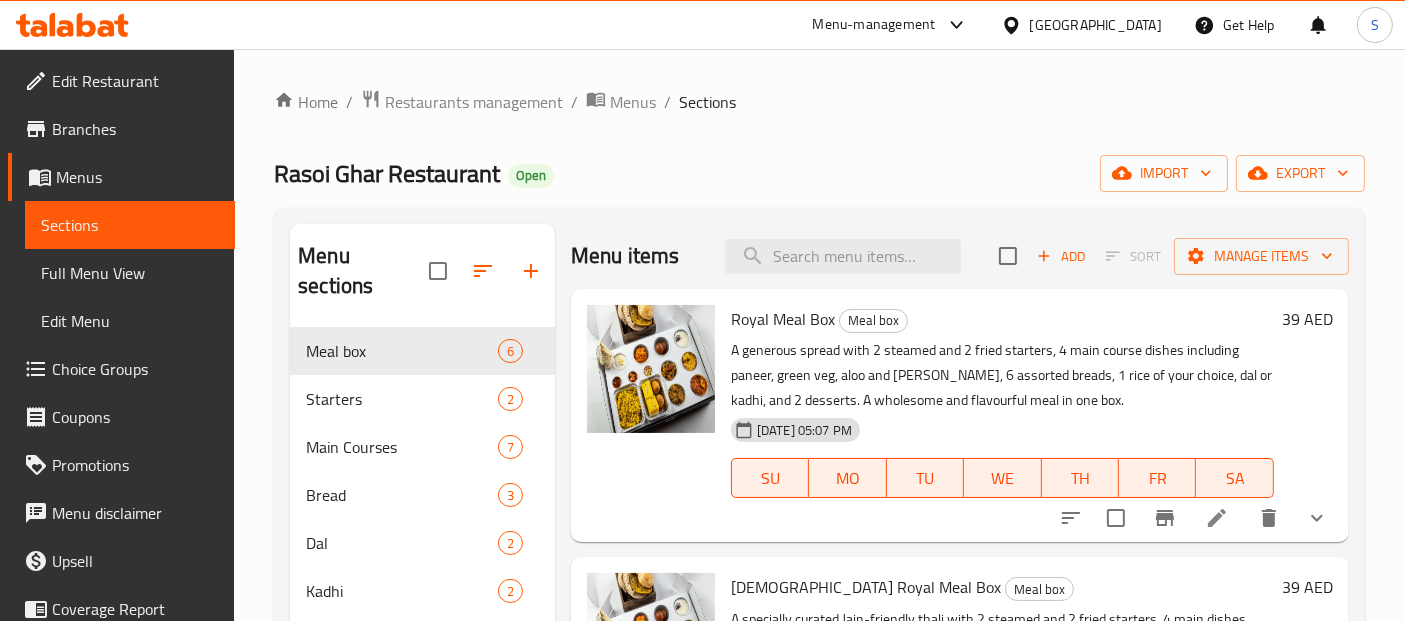 click on "Full Menu View" at bounding box center (130, 273) 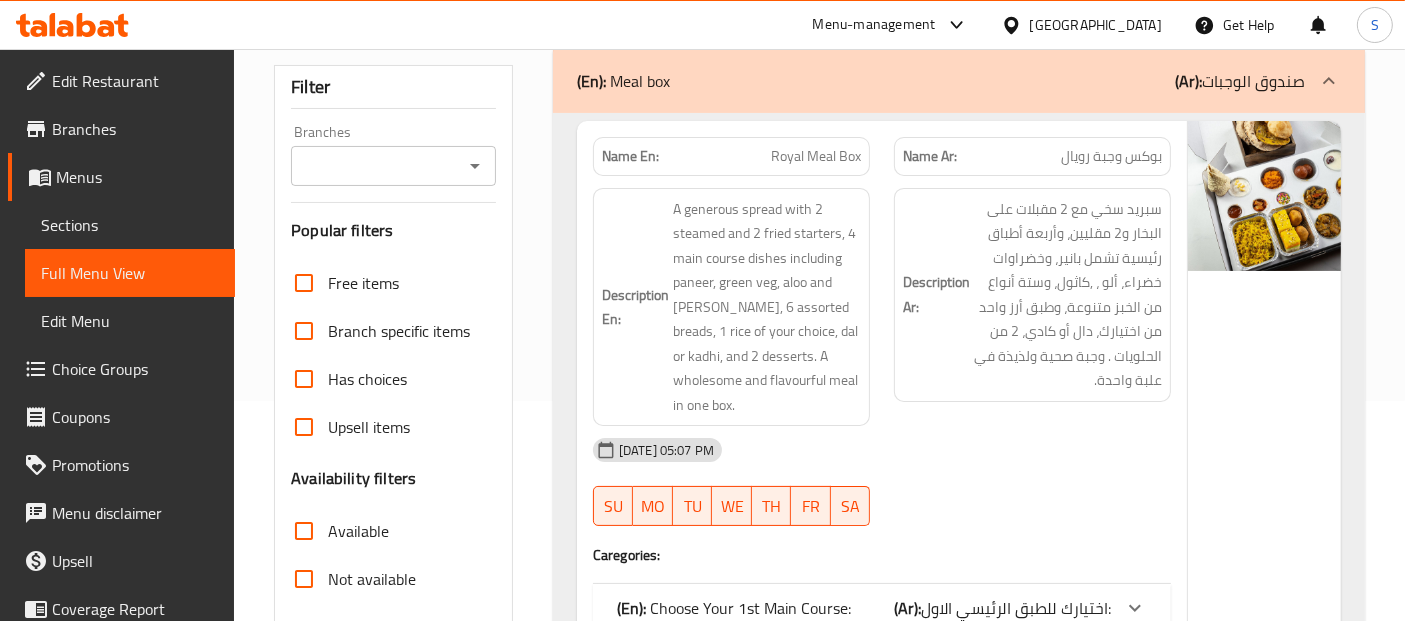 scroll, scrollTop: 444, scrollLeft: 0, axis: vertical 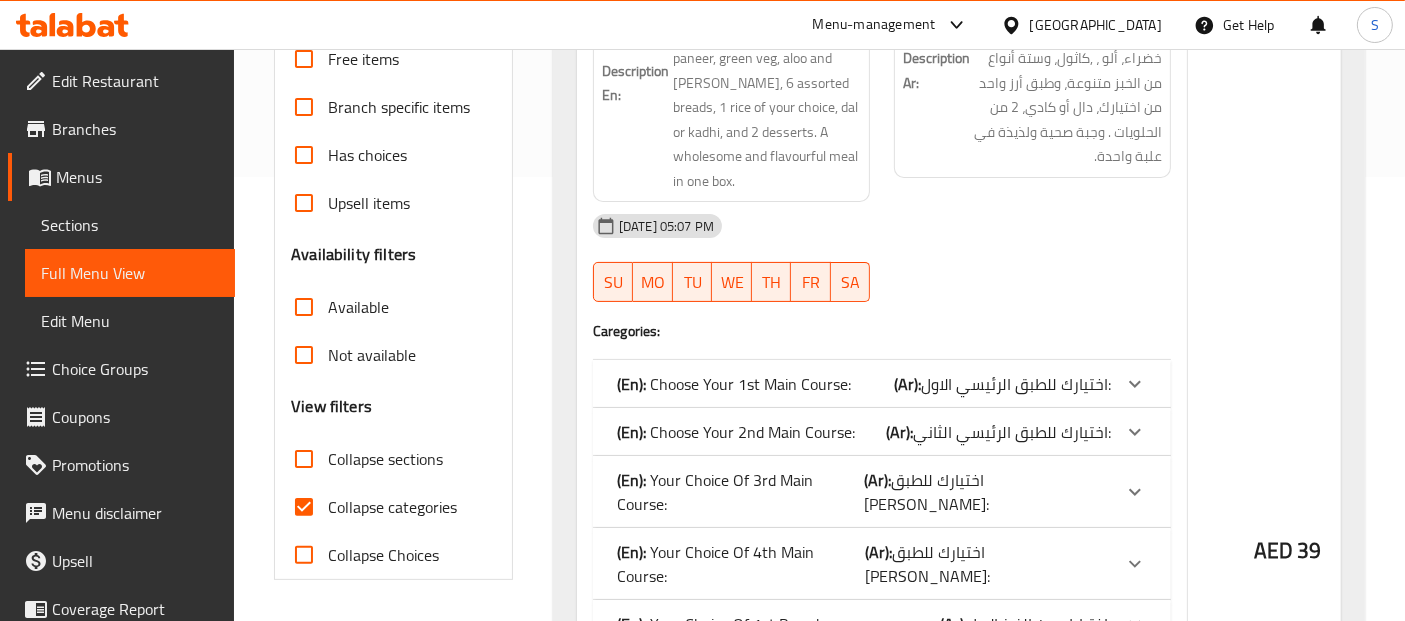 click on "Collapse categories" at bounding box center (392, 507) 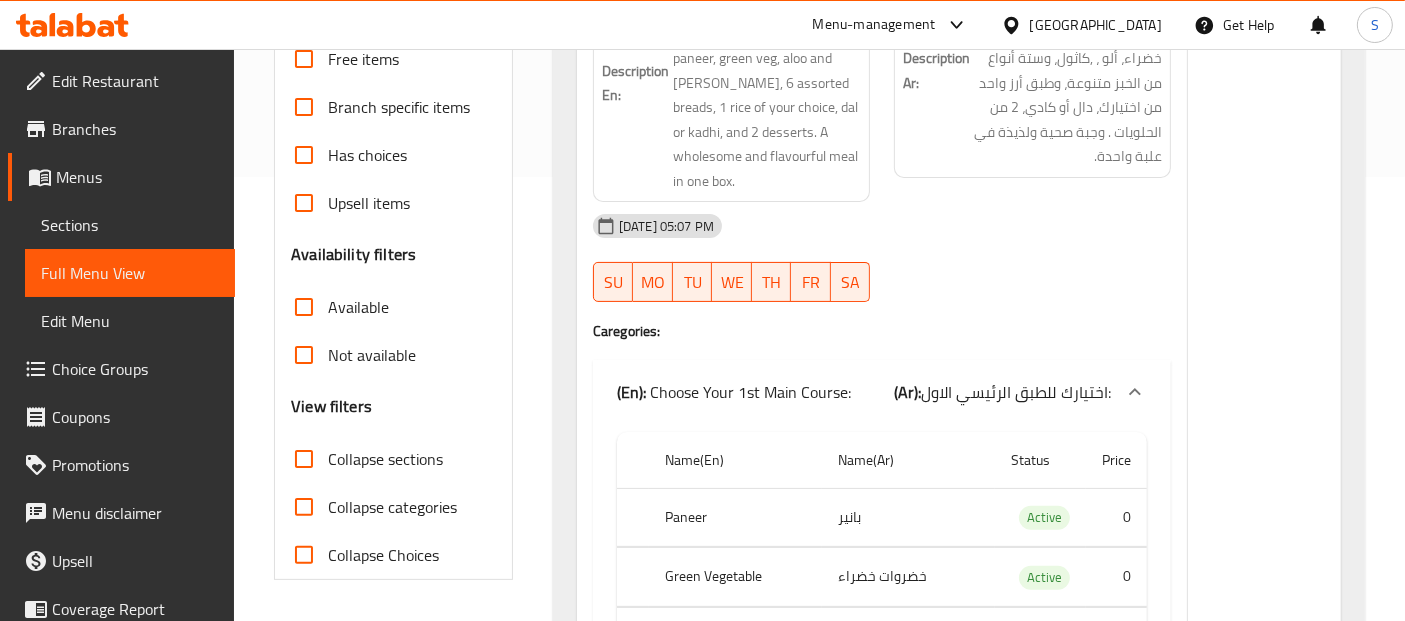 scroll, scrollTop: 0, scrollLeft: 0, axis: both 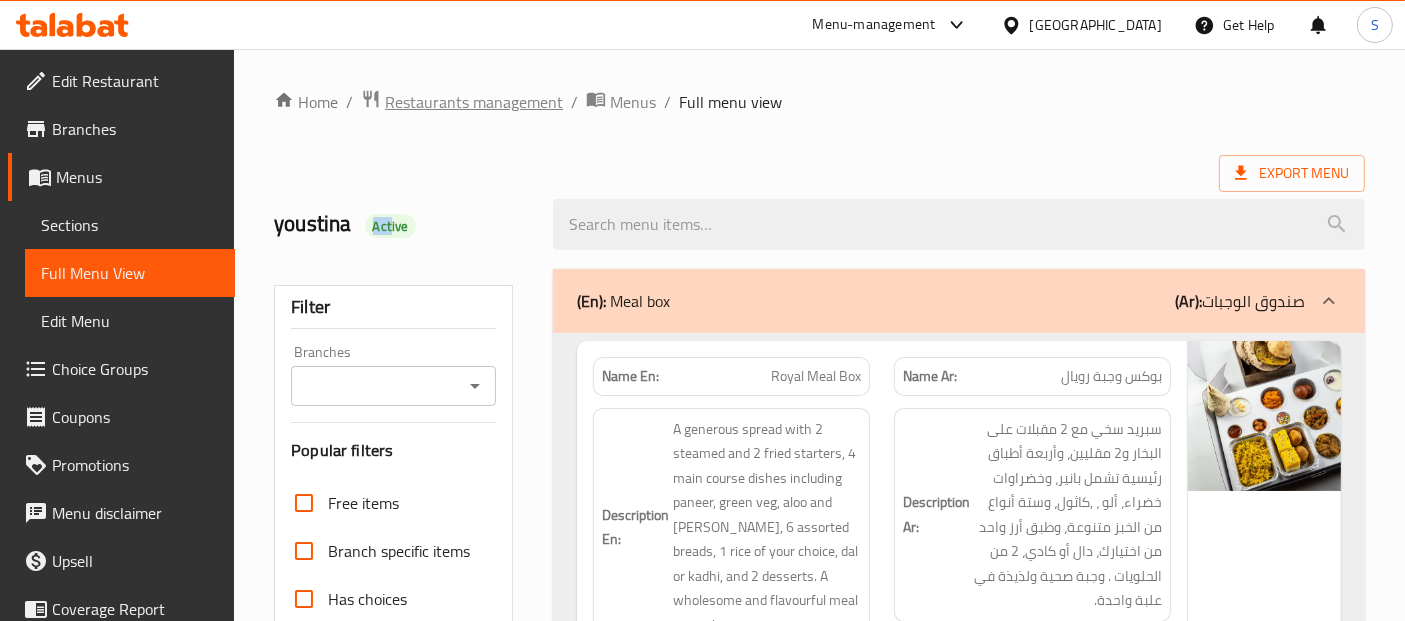click on "Restaurants management" at bounding box center [474, 102] 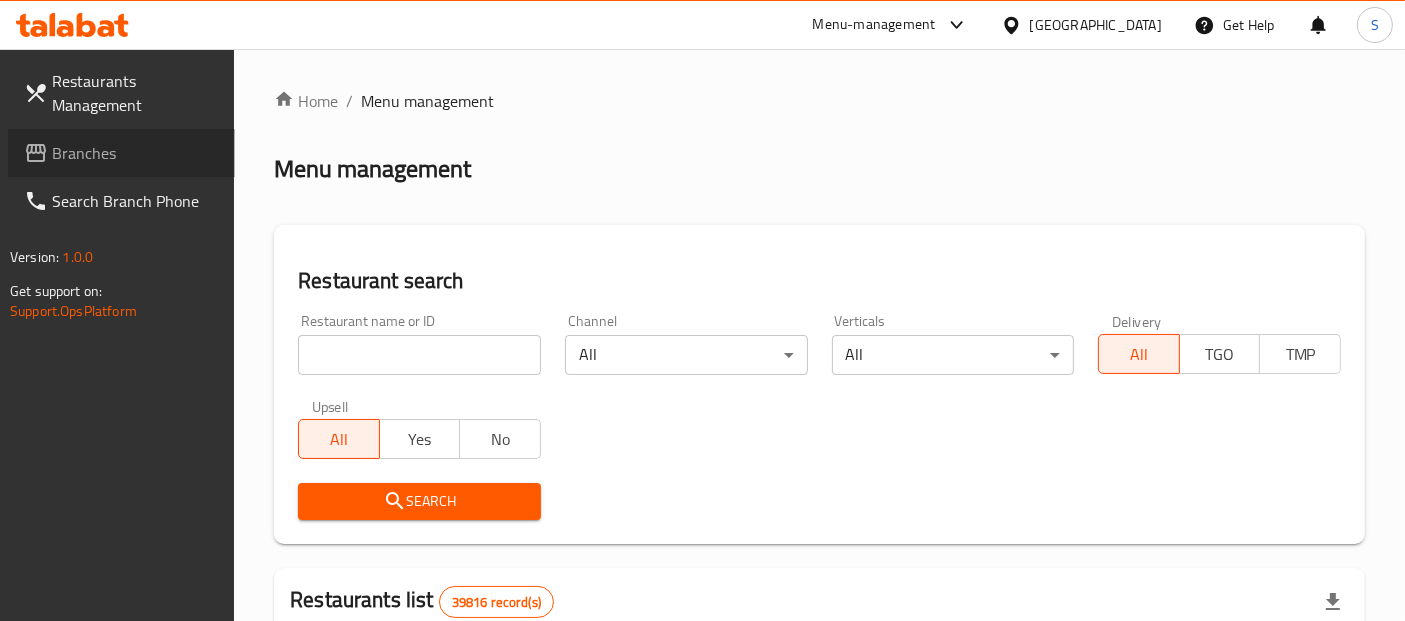 click on "Branches" at bounding box center (135, 153) 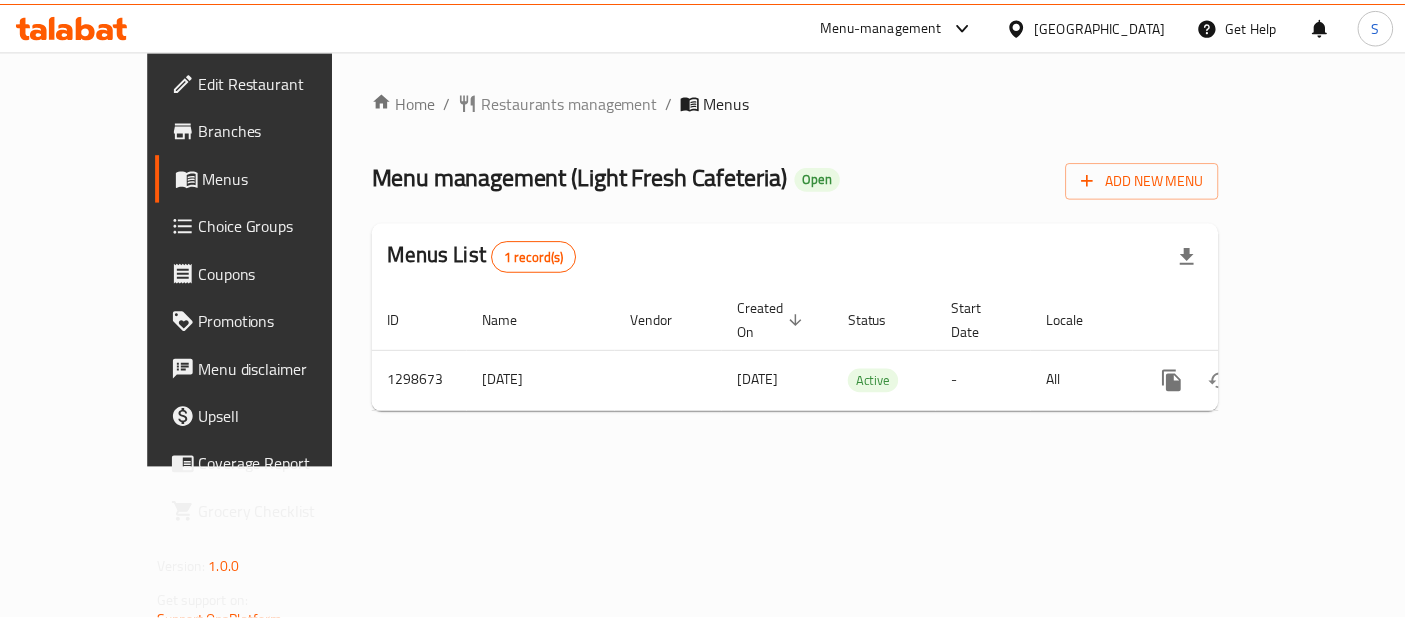 scroll, scrollTop: 0, scrollLeft: 0, axis: both 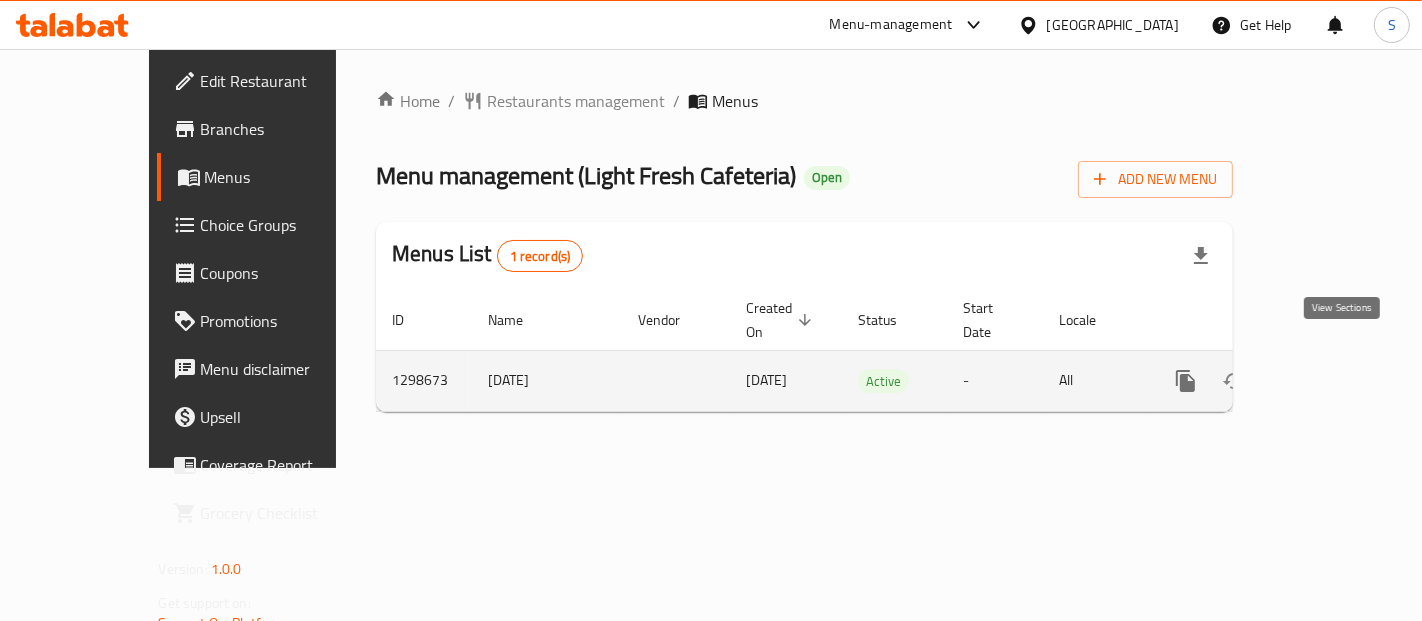 click at bounding box center [1330, 381] 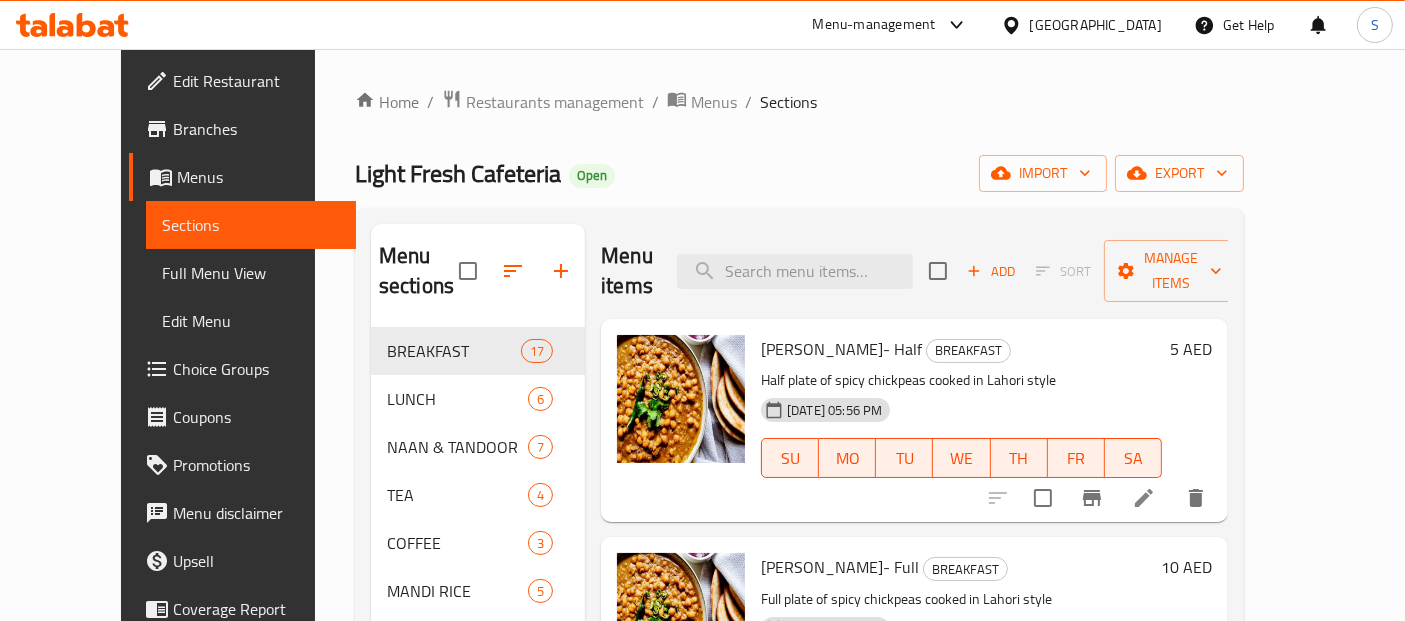 click on "Full Menu View" at bounding box center (251, 273) 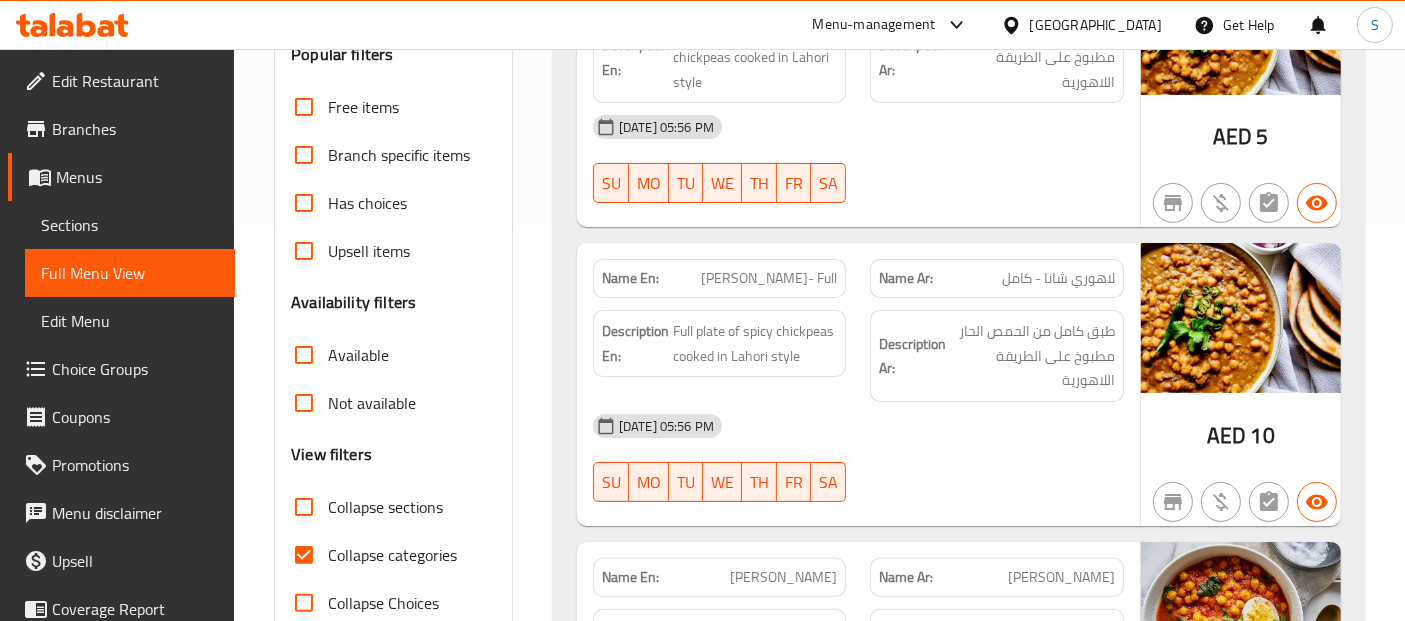 scroll, scrollTop: 444, scrollLeft: 0, axis: vertical 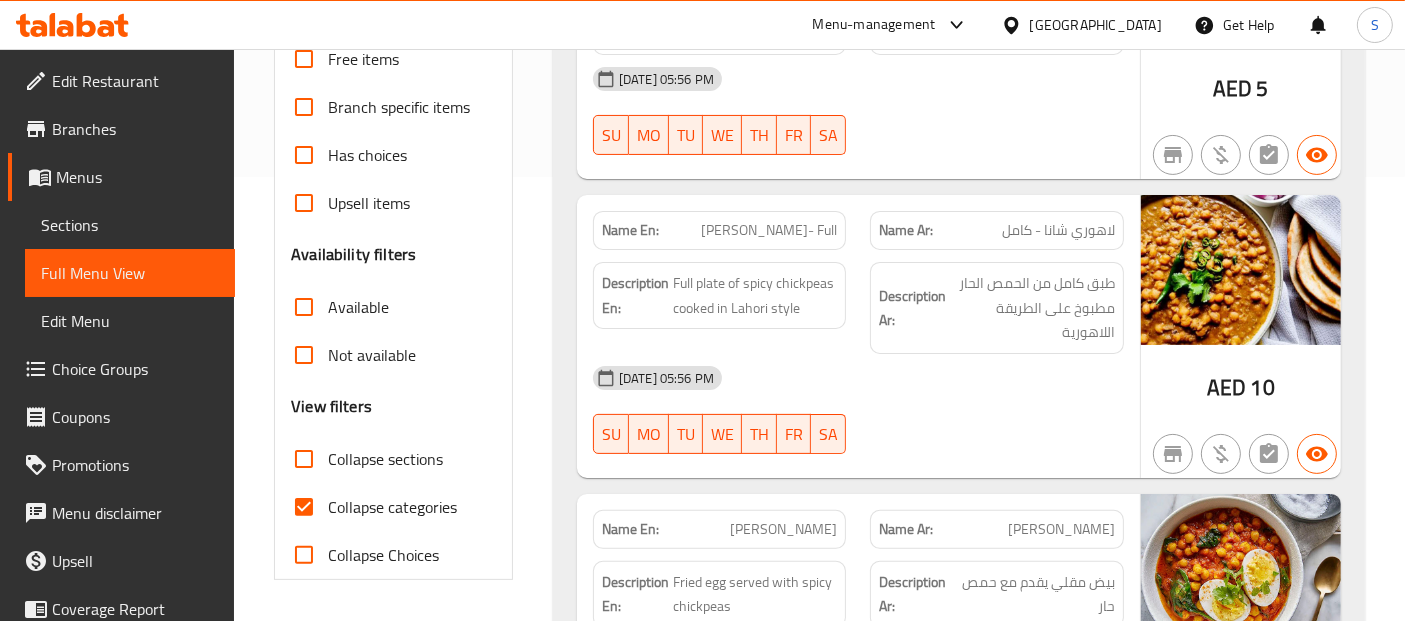 click on "Collapse categories" at bounding box center (392, 507) 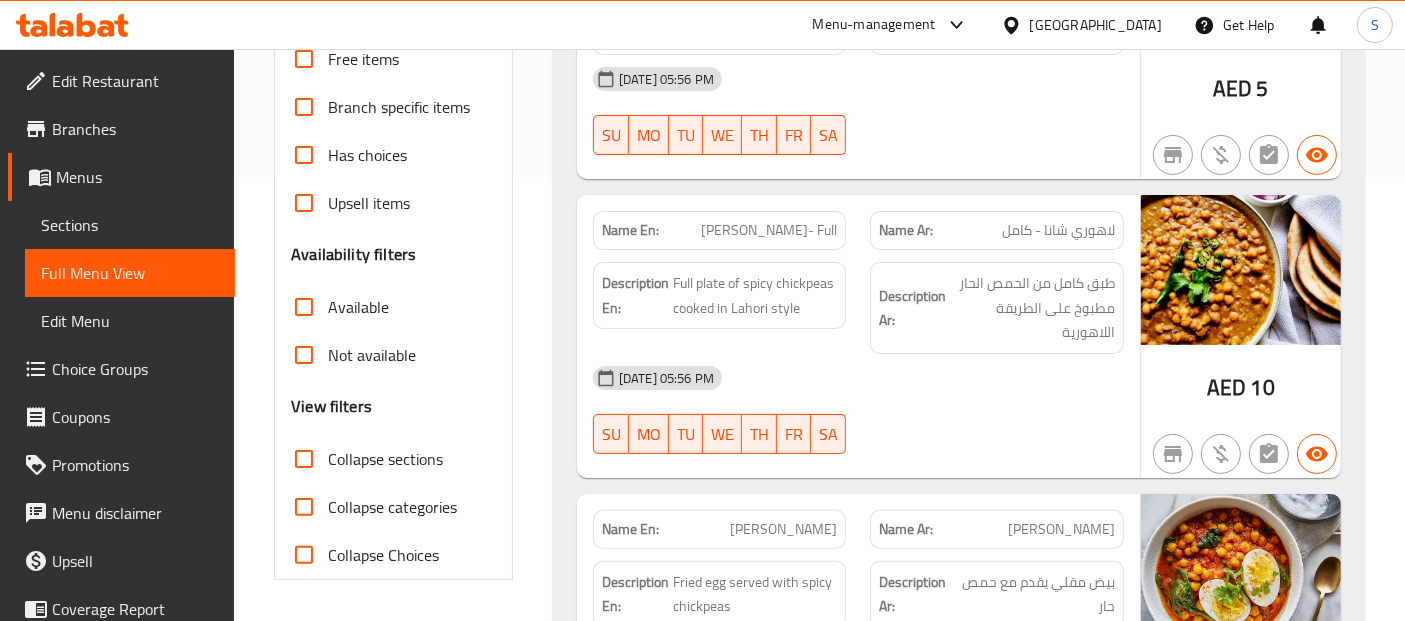 scroll, scrollTop: 36378, scrollLeft: 0, axis: vertical 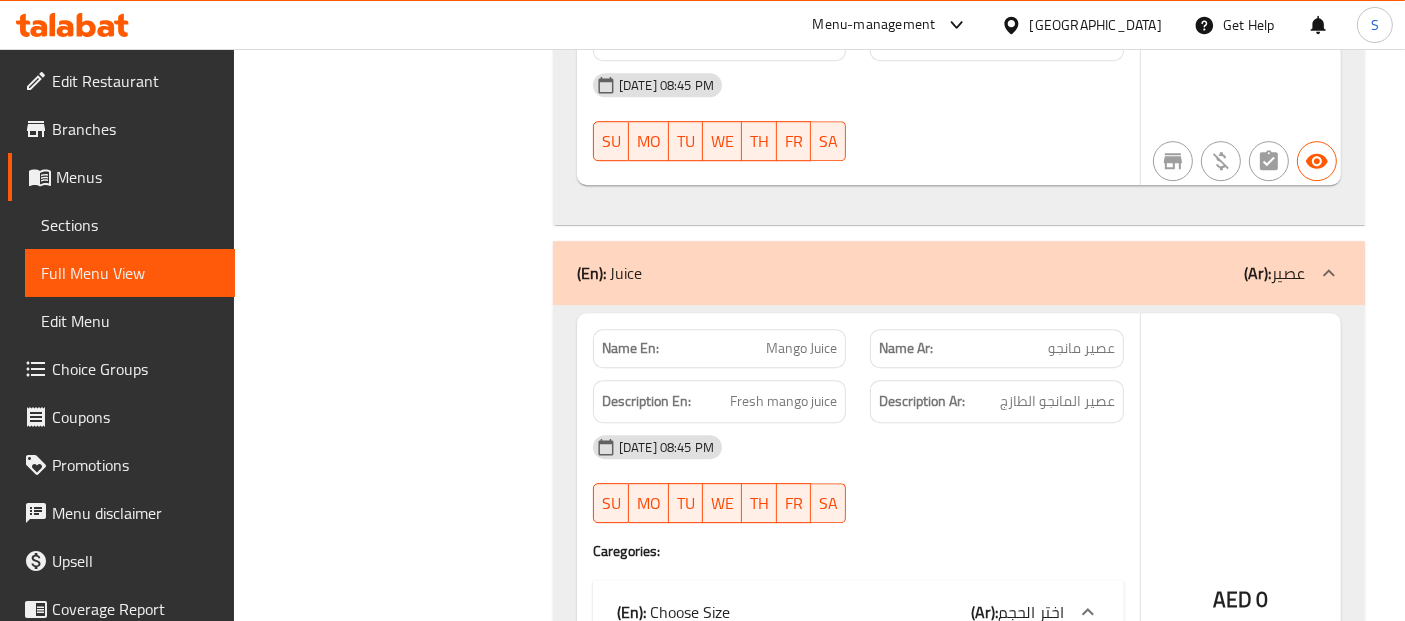 click on "[GEOGRAPHIC_DATA]" at bounding box center (1096, 25) 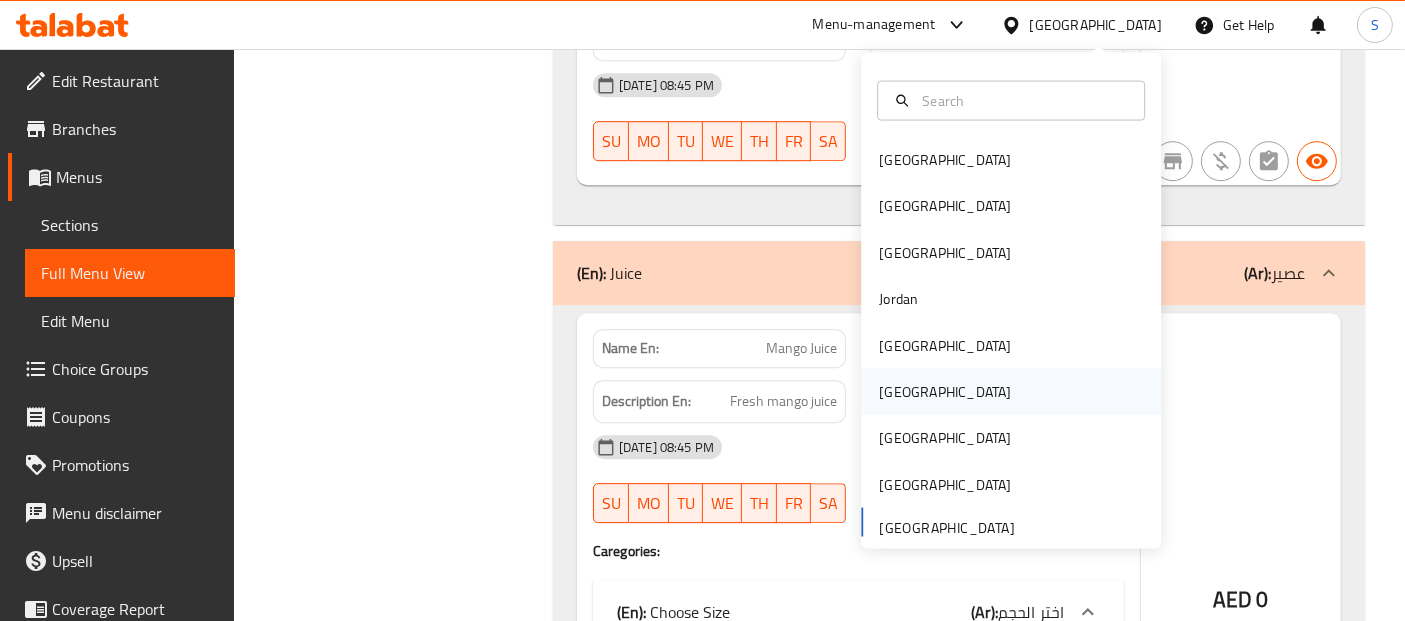 click on "[GEOGRAPHIC_DATA]" at bounding box center (945, 391) 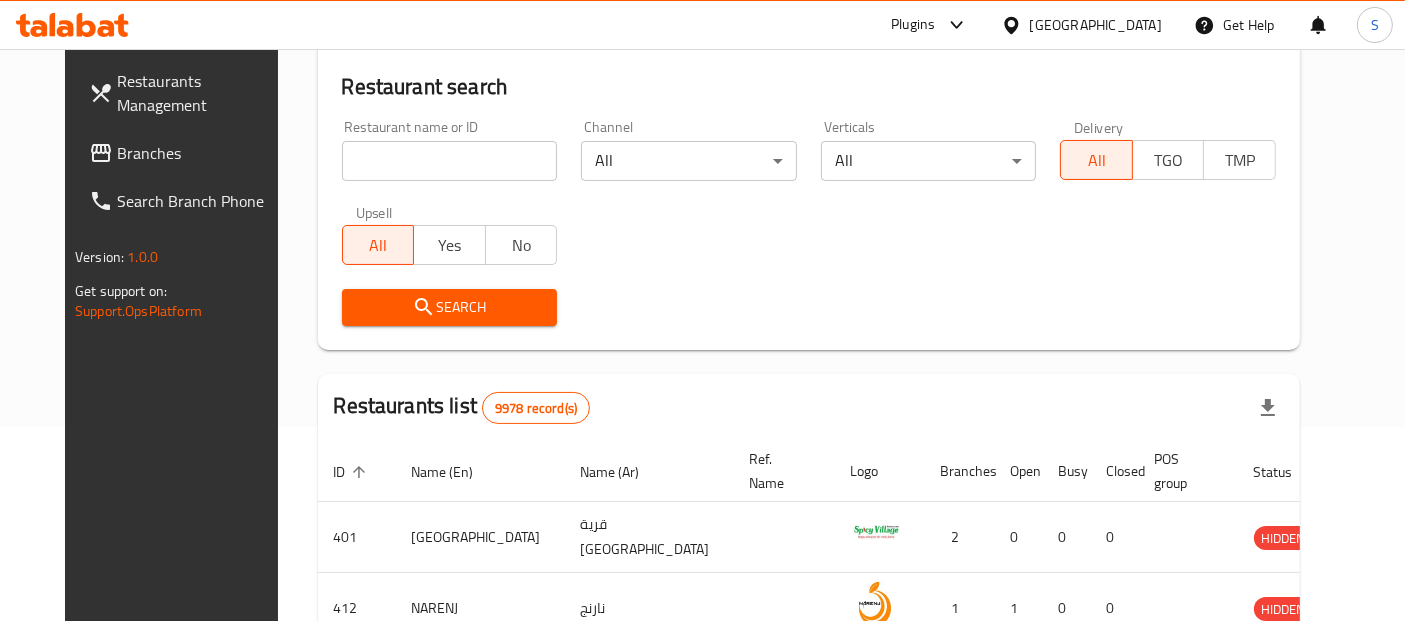 scroll, scrollTop: 889, scrollLeft: 0, axis: vertical 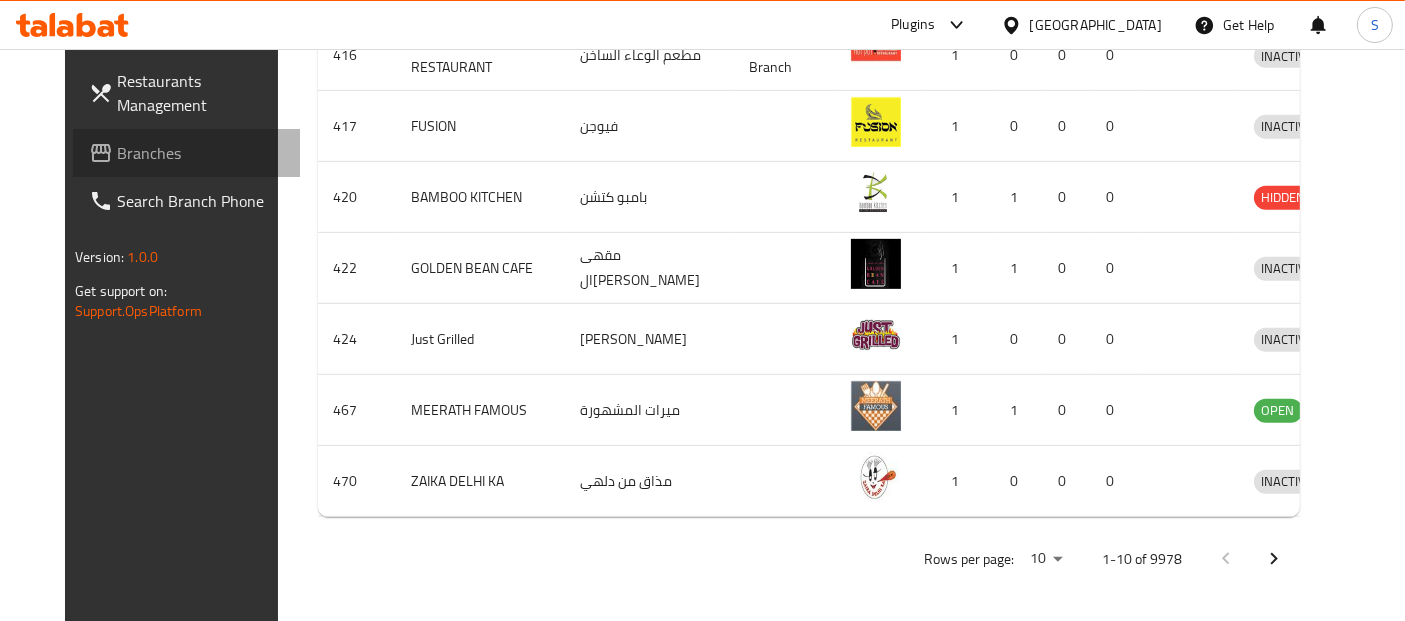 click on "Branches" at bounding box center (200, 153) 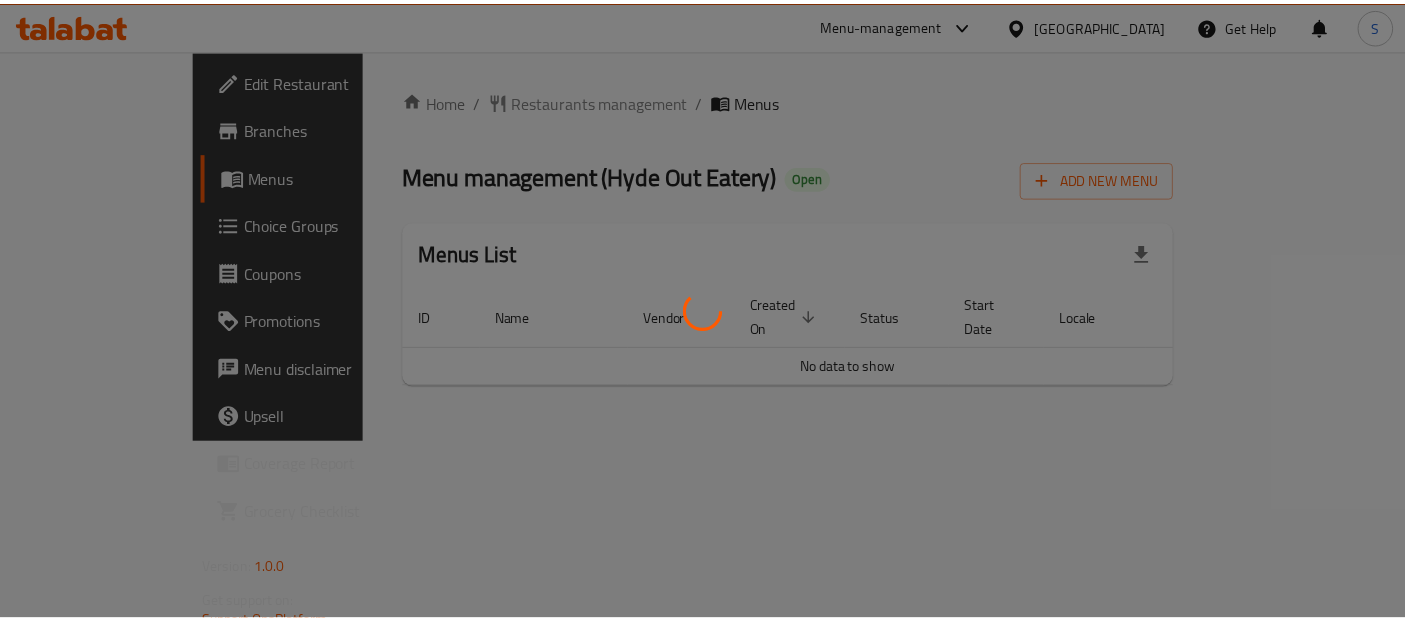 scroll, scrollTop: 0, scrollLeft: 0, axis: both 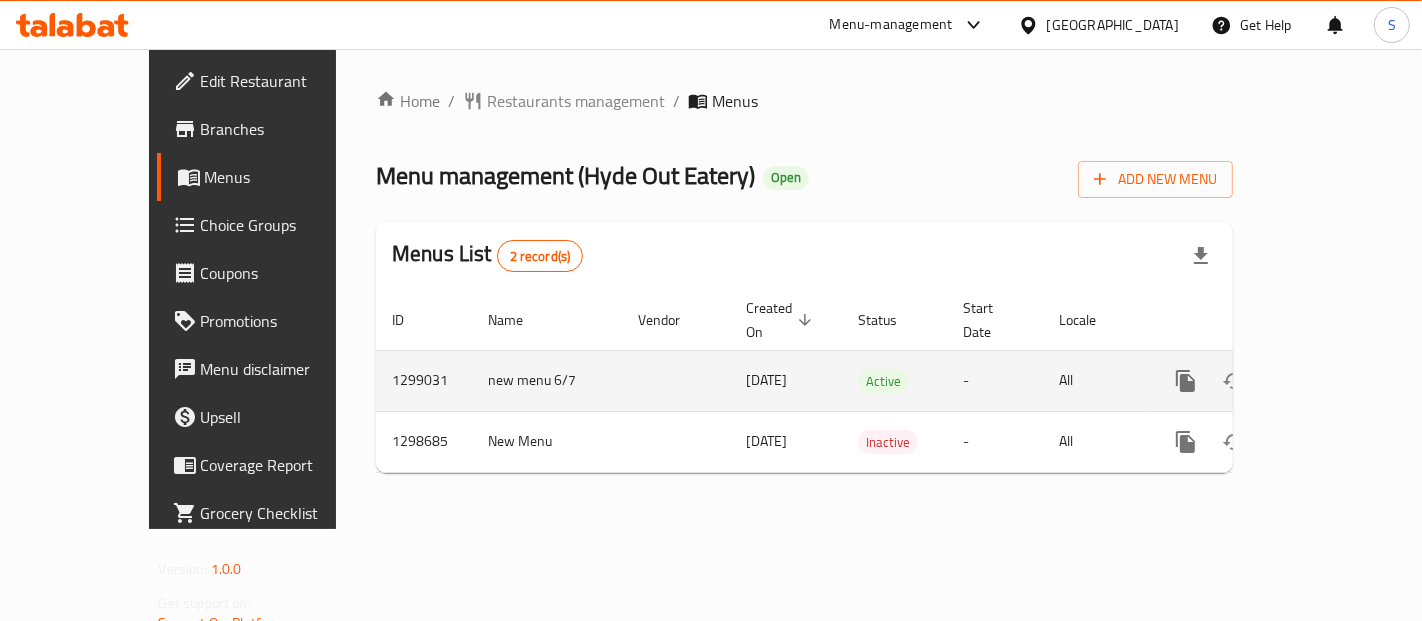 click 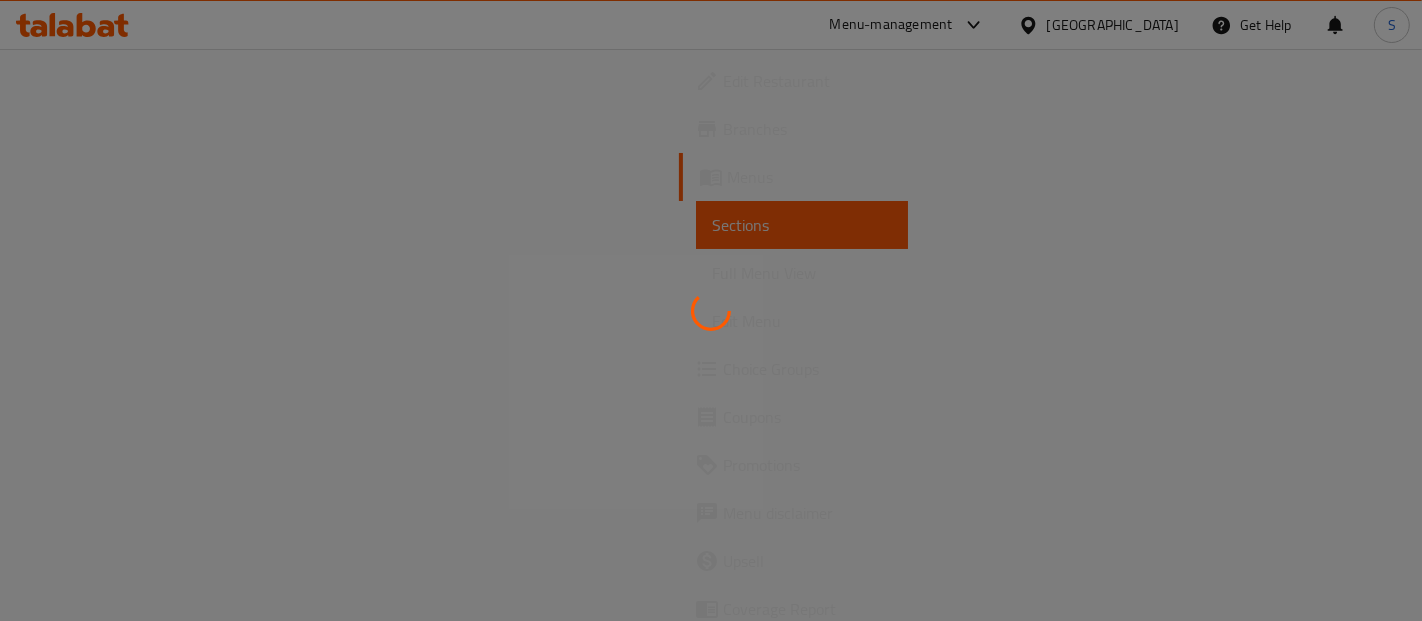 click at bounding box center (711, 310) 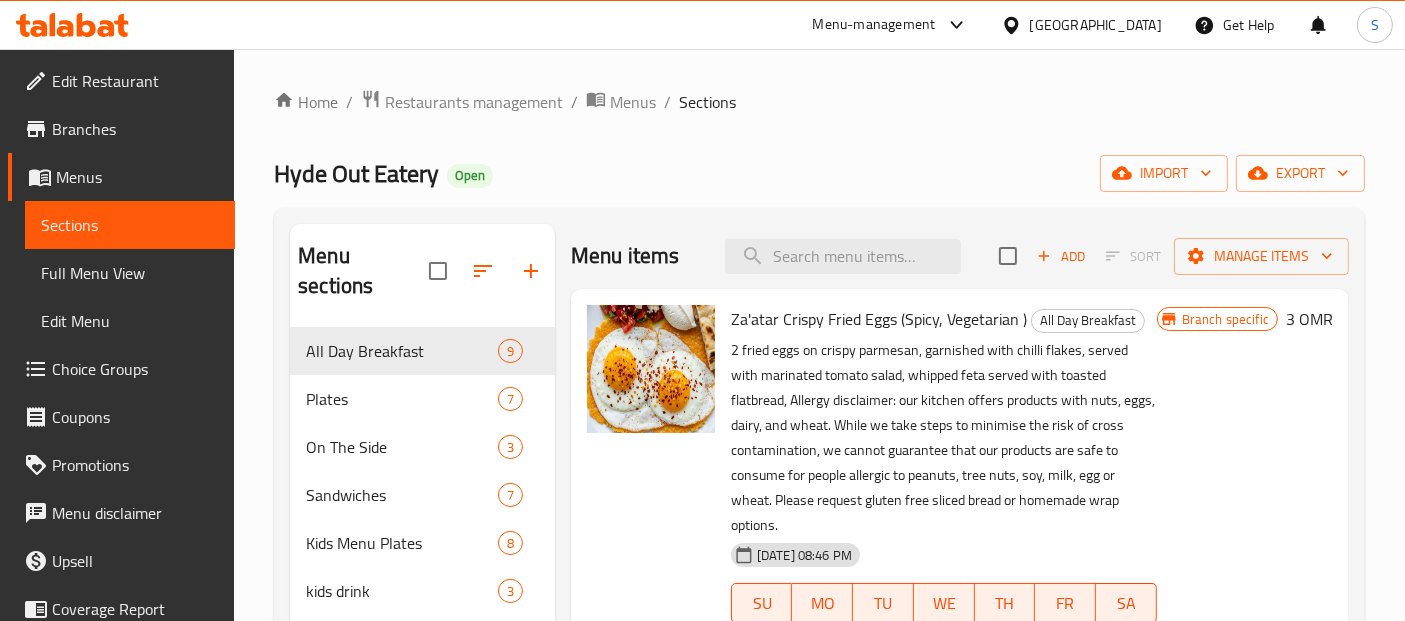 click on "Full Menu View" at bounding box center [130, 273] 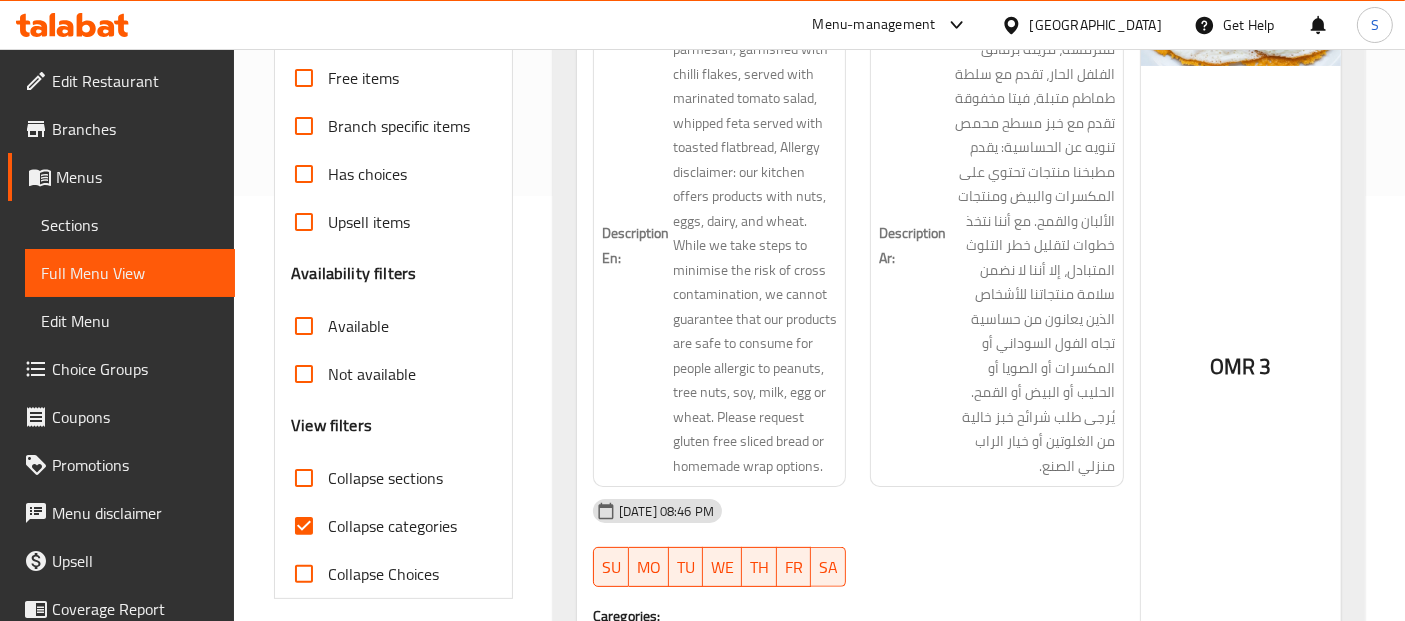 scroll, scrollTop: 555, scrollLeft: 0, axis: vertical 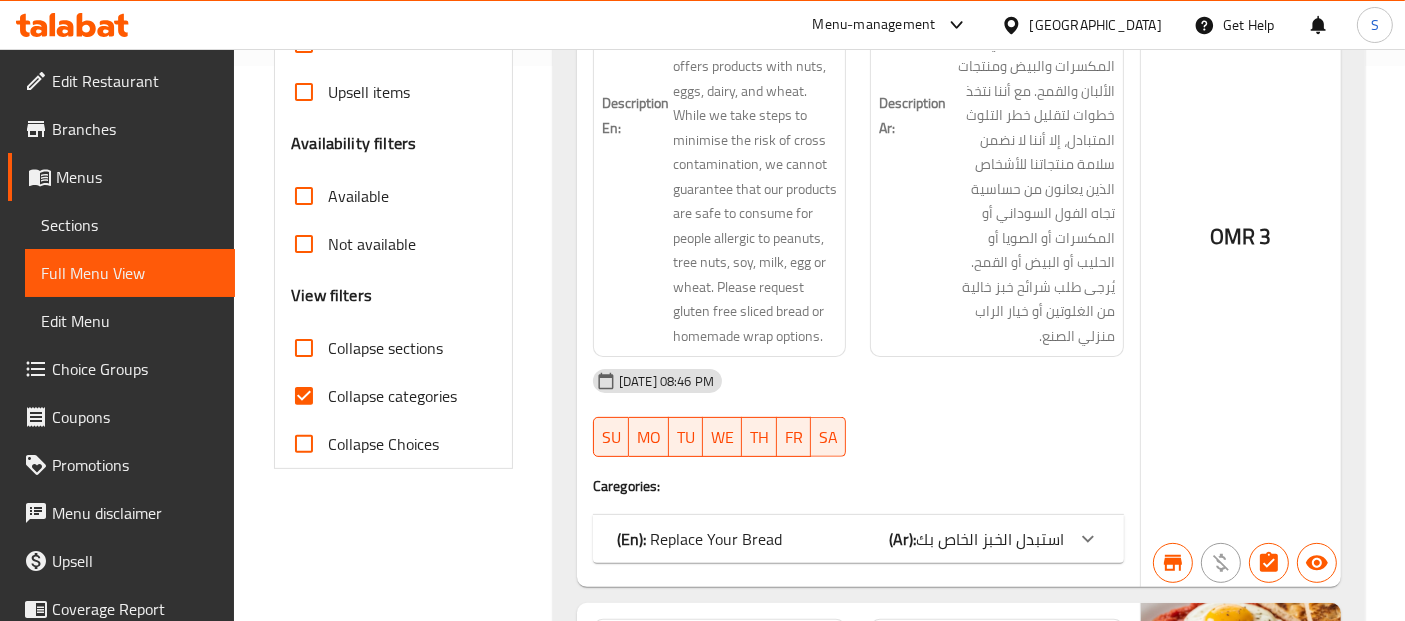 click on "Collapse sections" at bounding box center (361, 348) 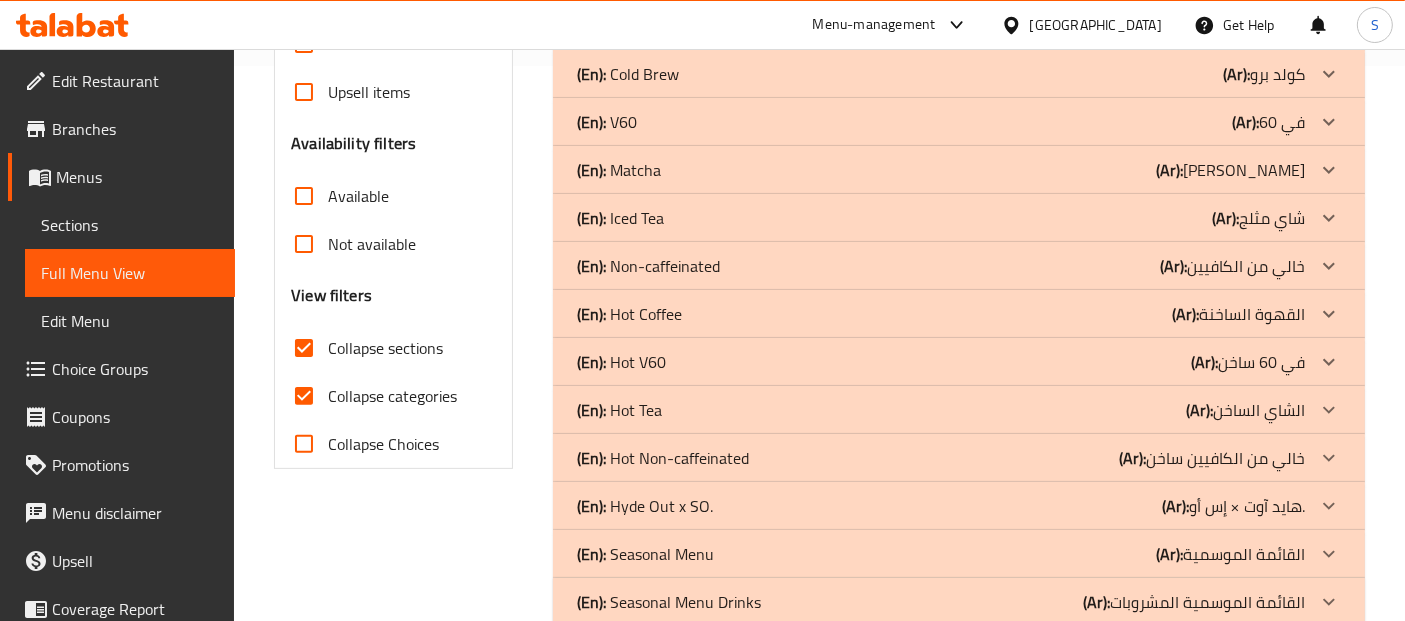 click on "Collapse sections" at bounding box center [361, 348] 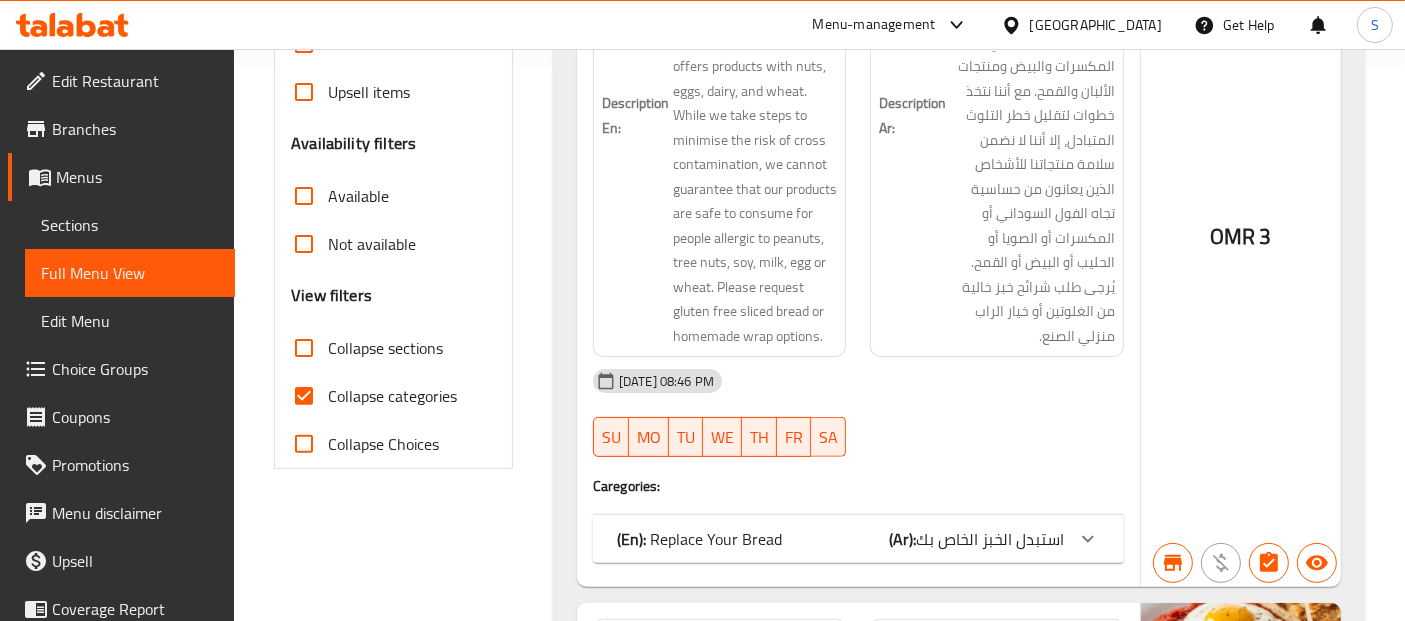 click on "Collapse categories" at bounding box center (392, 396) 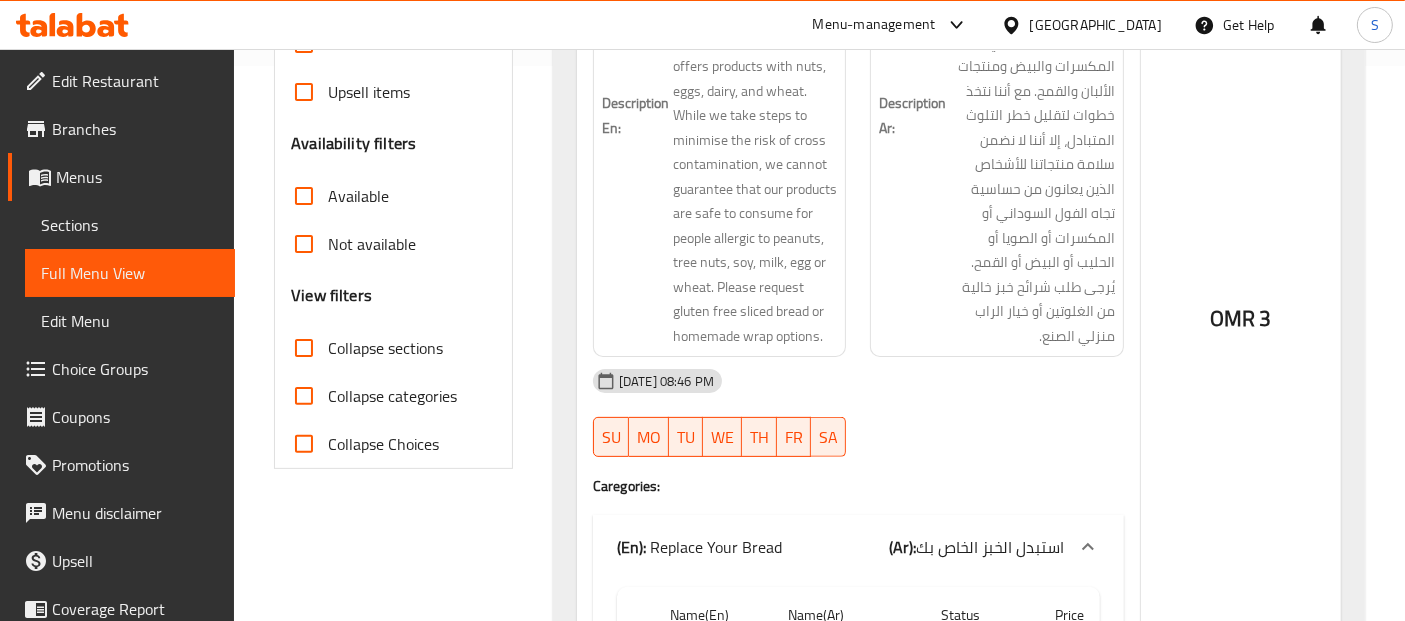 click on "[GEOGRAPHIC_DATA]" at bounding box center (1081, 25) 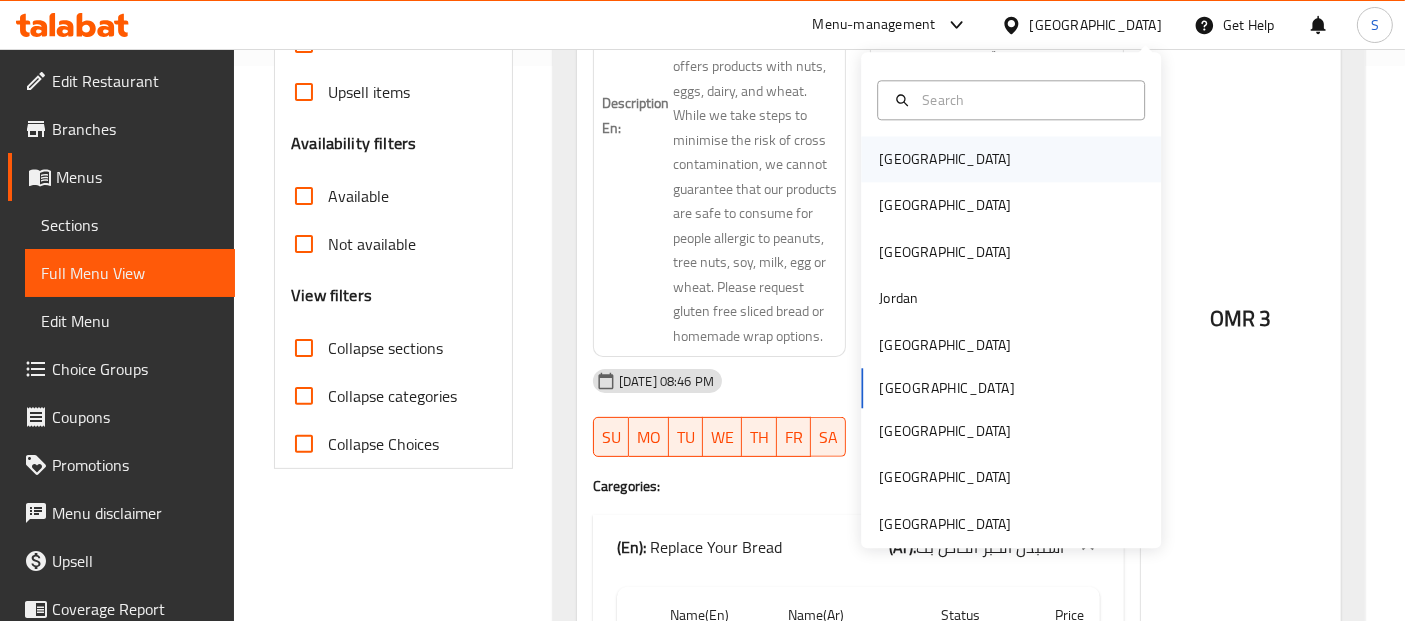 click on "Bahrain" at bounding box center (1011, 159) 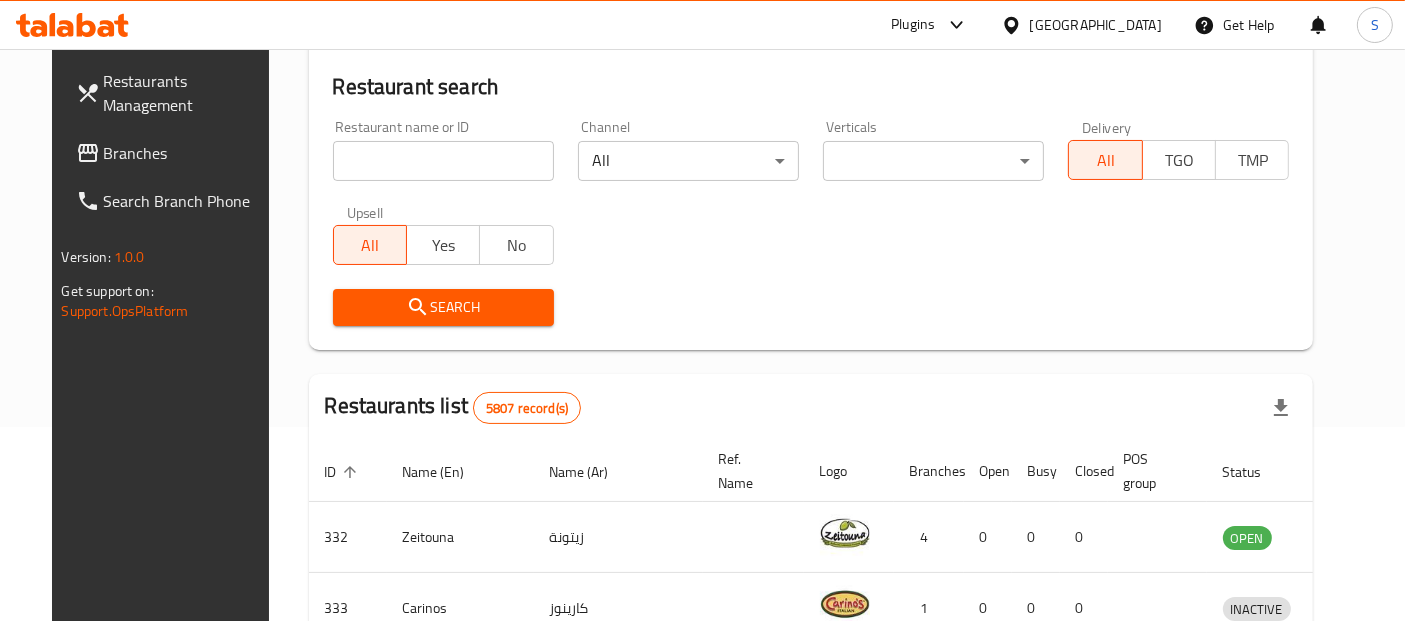 scroll, scrollTop: 555, scrollLeft: 0, axis: vertical 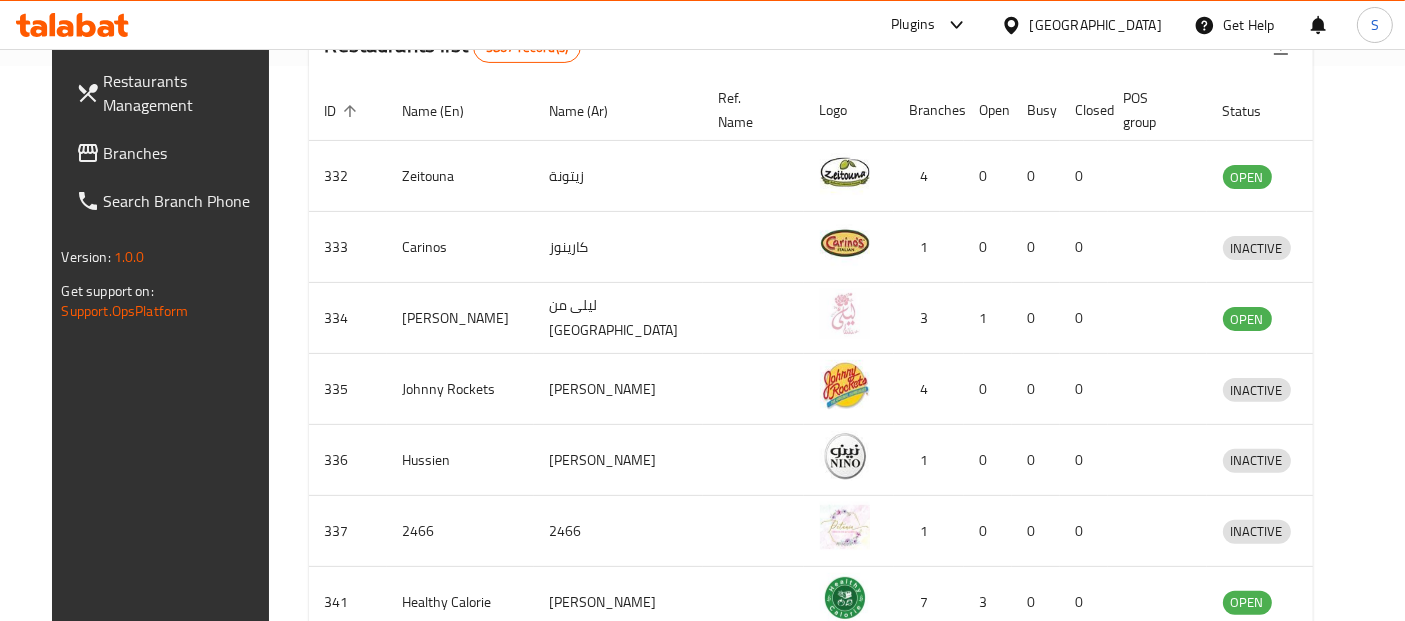 click on "Branches" at bounding box center [187, 153] 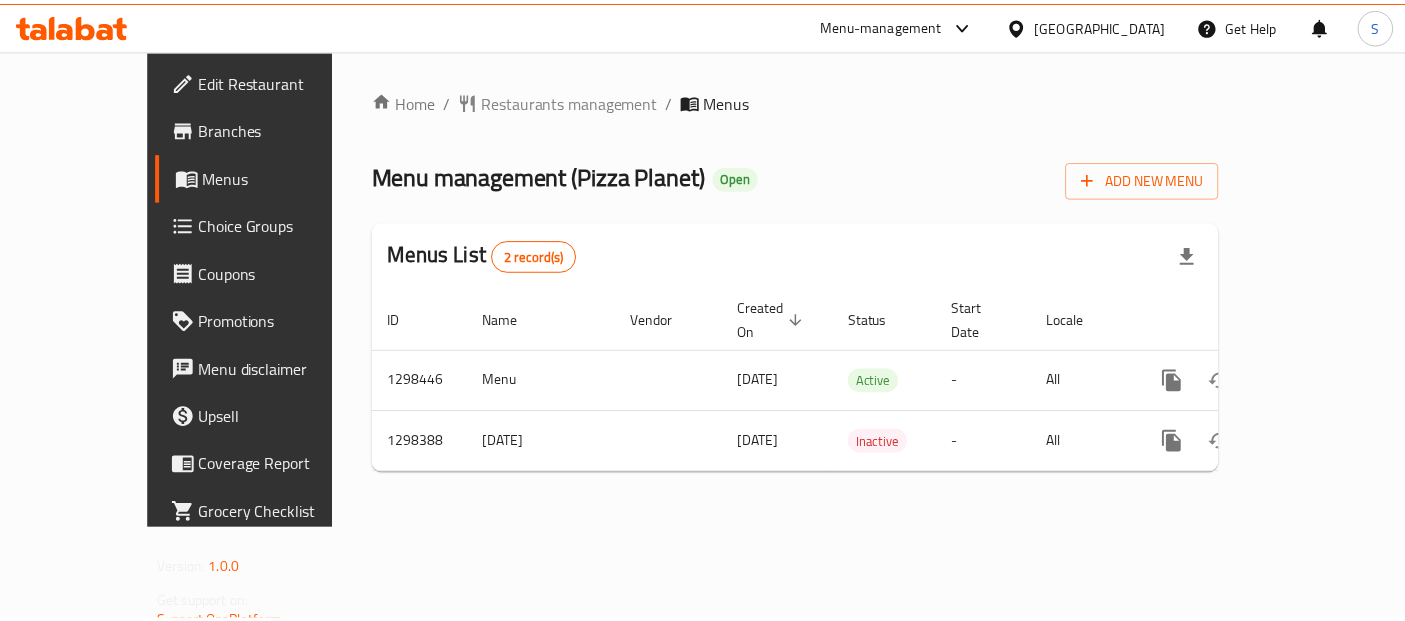 scroll, scrollTop: 0, scrollLeft: 0, axis: both 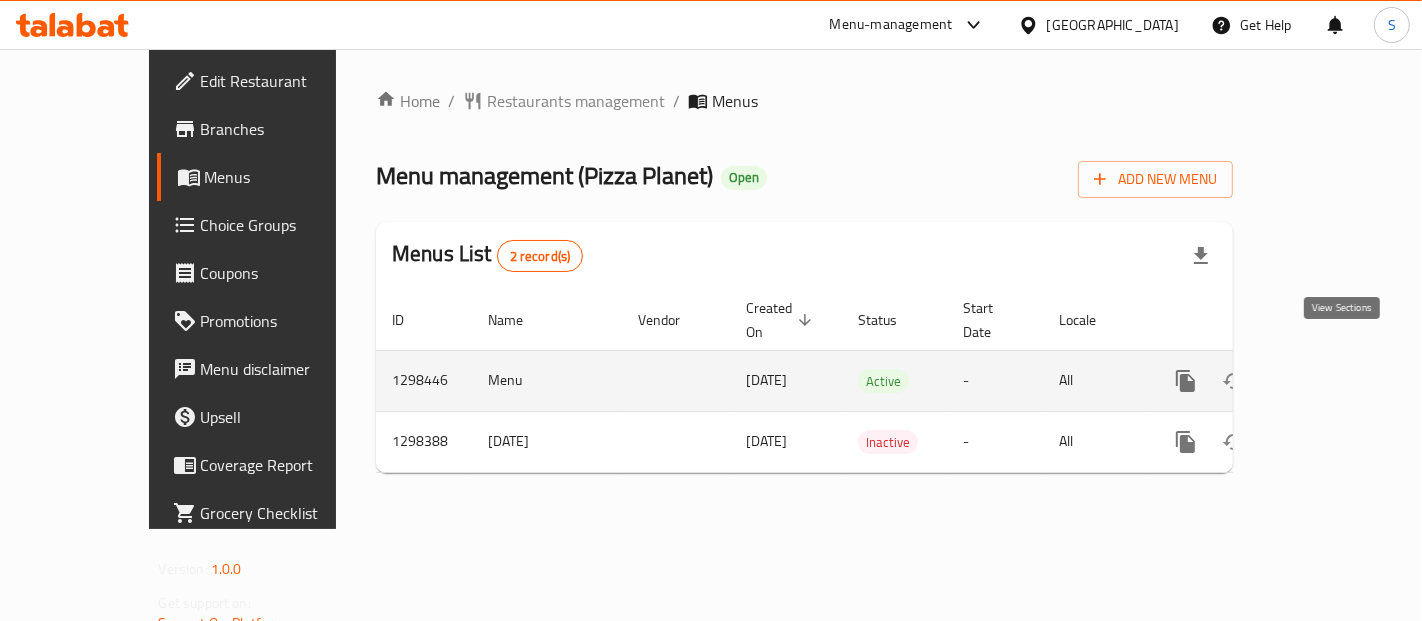 click 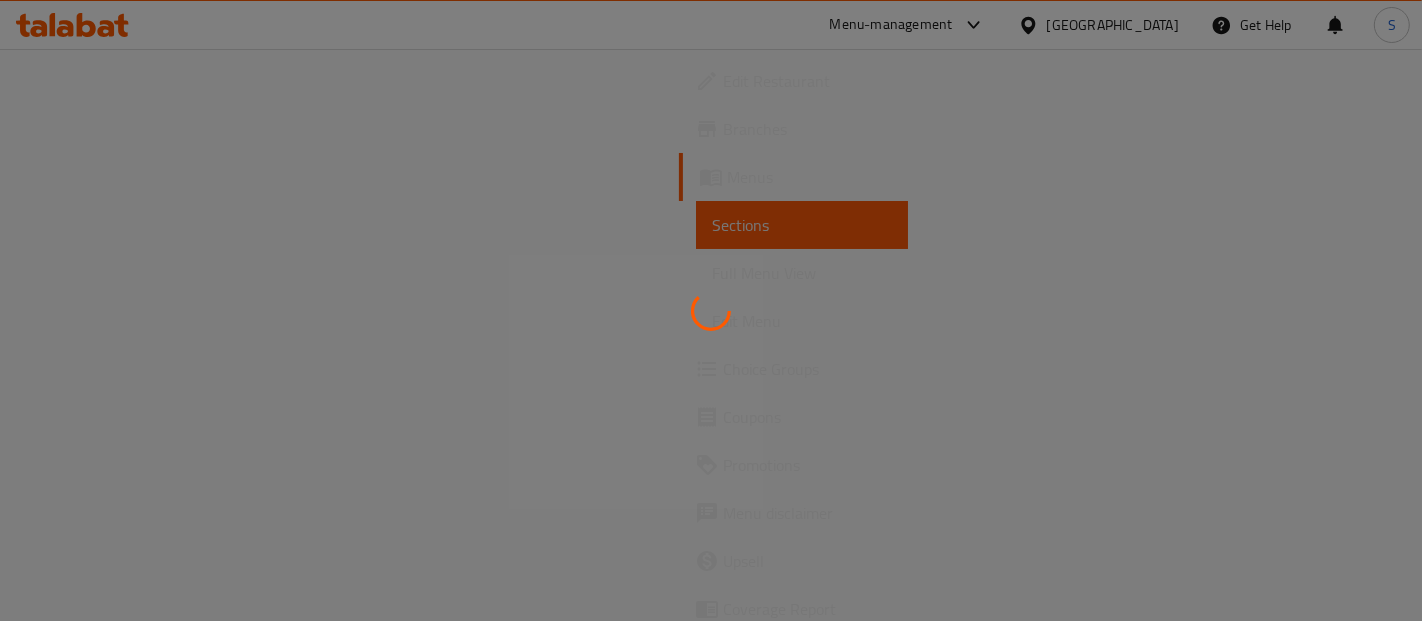 click at bounding box center (711, 310) 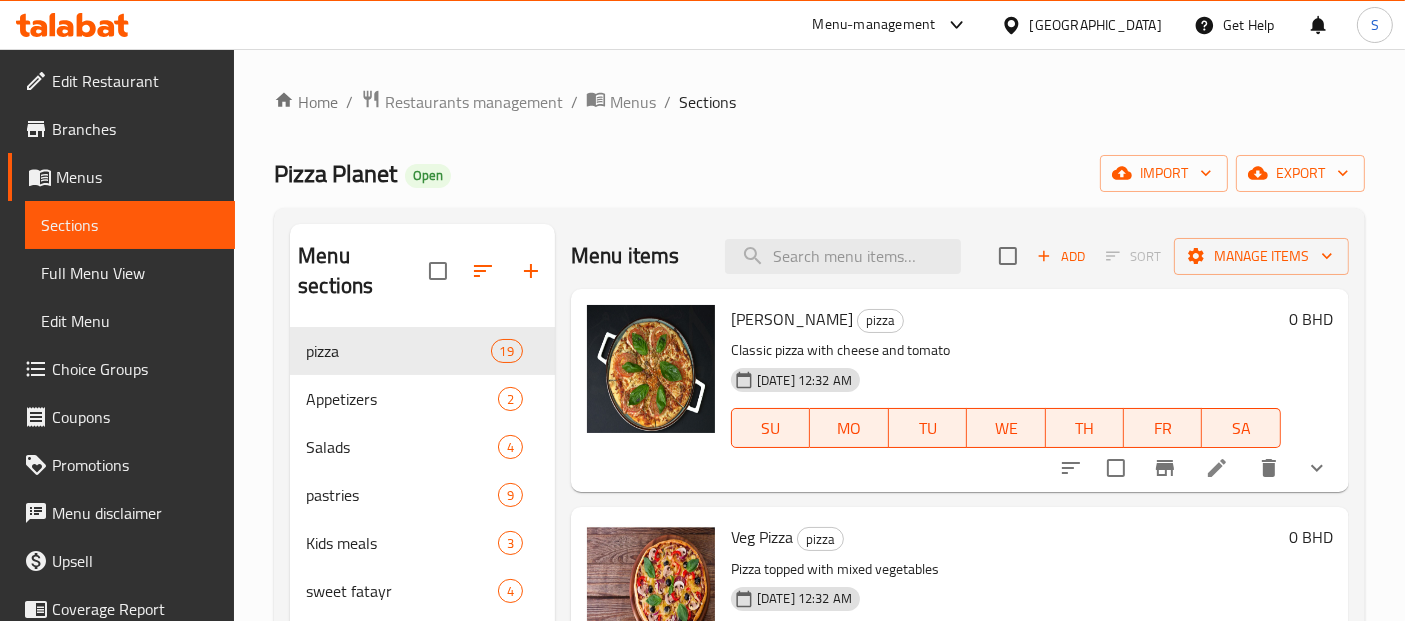 click on "Full Menu View" at bounding box center (130, 273) 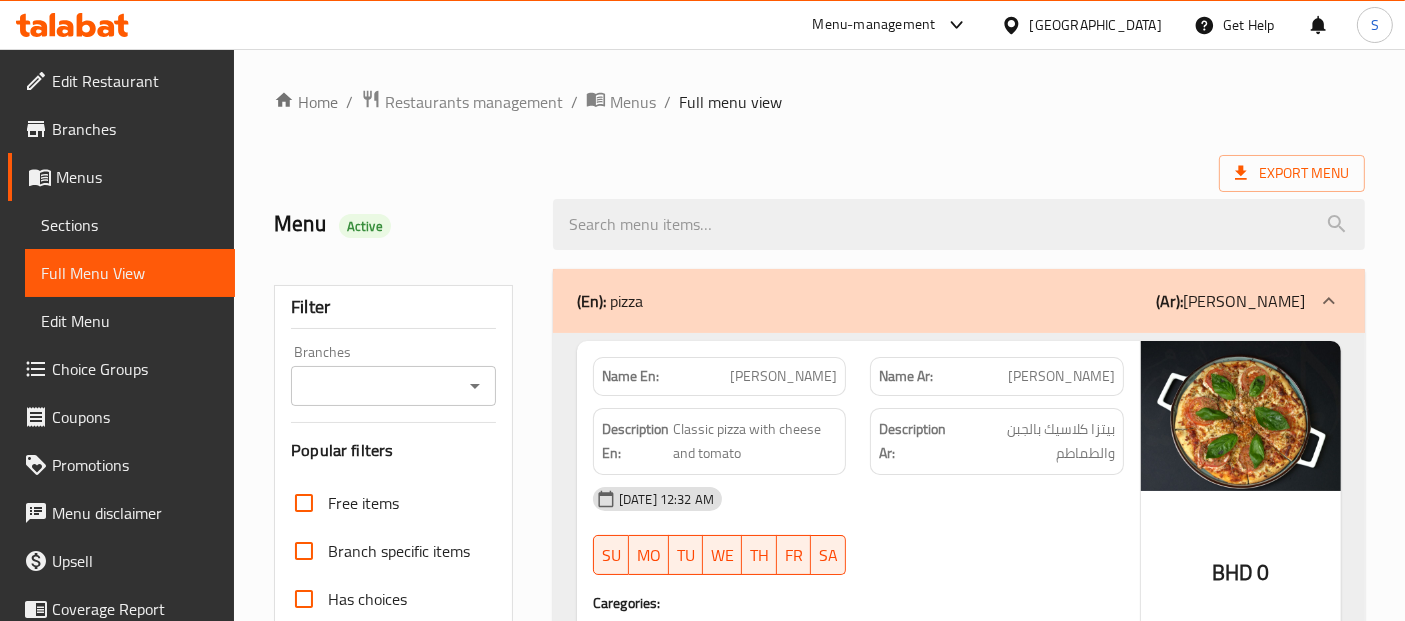 scroll, scrollTop: 111, scrollLeft: 0, axis: vertical 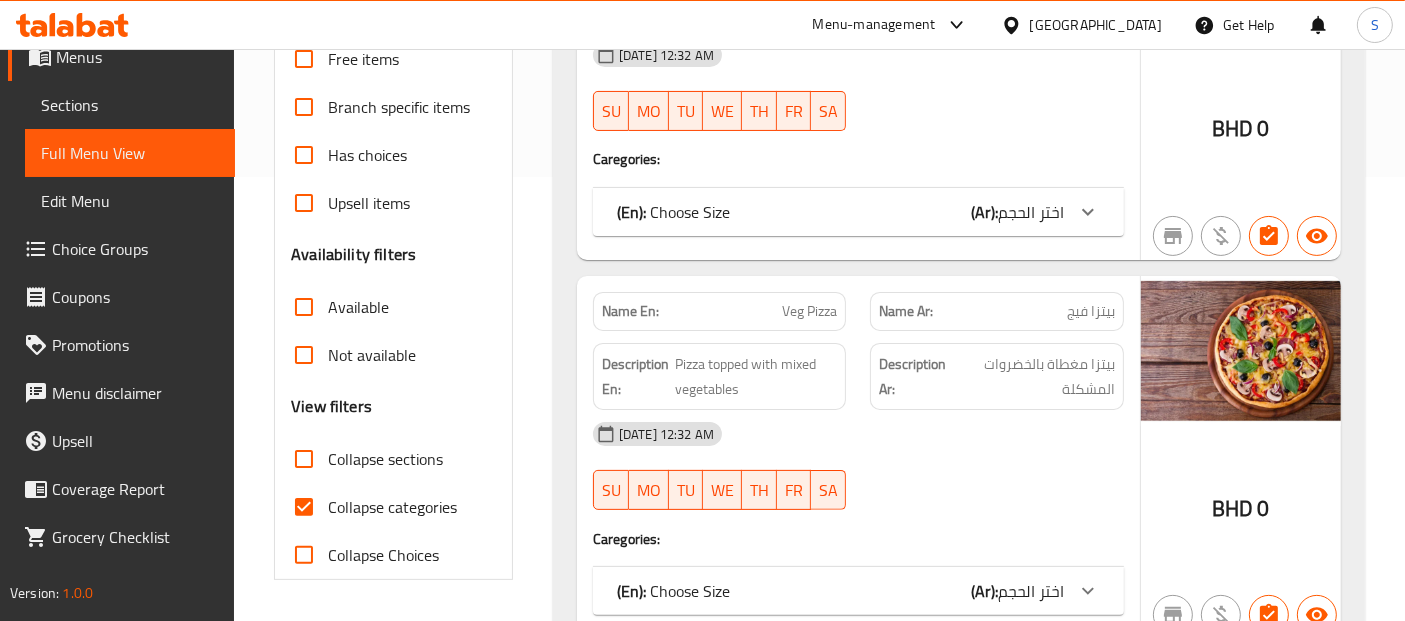 click on "Collapse categories" at bounding box center (368, 507) 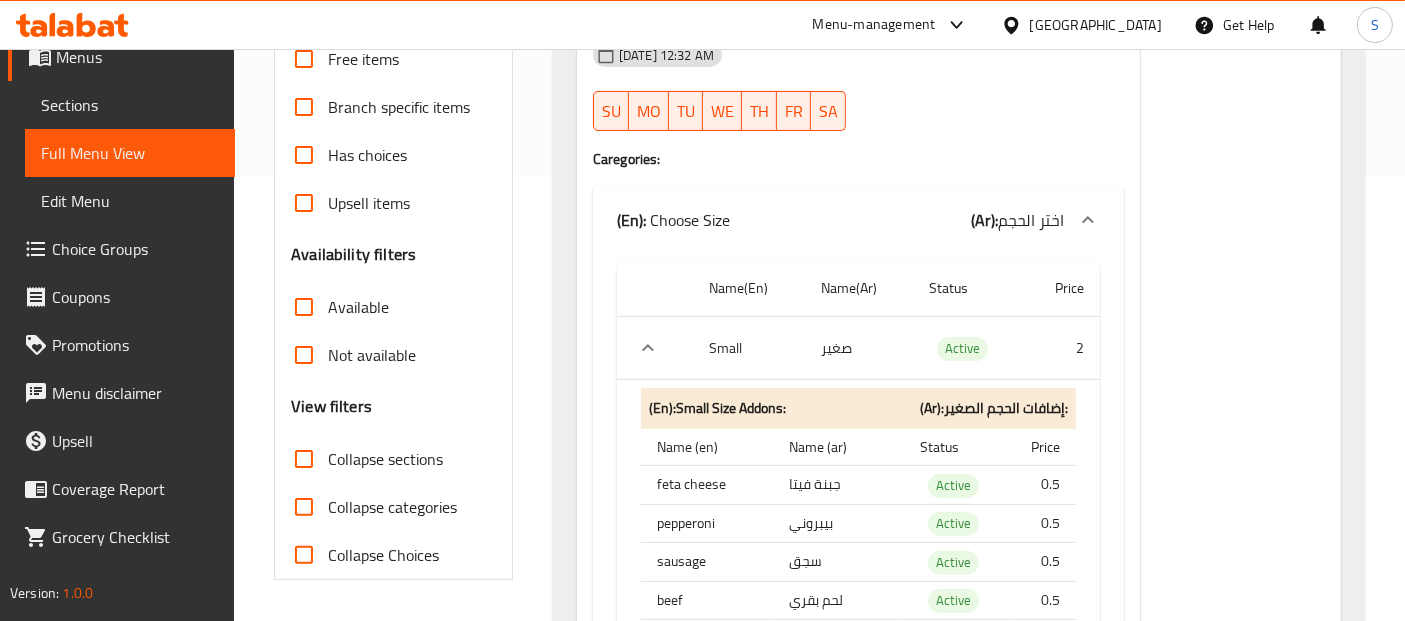click on "Home / Restaurants management / Menus / Full menu view Export Menu Menu    Active Filter Branches Branches Popular filters Free items Branch specific items Has choices Upsell items Availability filters Available Not available View filters Collapse sections Collapse categories Collapse Choices (En):   pizza (Ar): بيتزا Name En: Margherita Pizza Name Ar: بيتزا مارجريتا Description En: Classic pizza with cheese and tomato Description Ar: بيتزا كلاسيك بالجبن والطماطم 01-07-2025 12:32 AM SU MO TU WE TH FR SA Caregories: (En):   Choose Size (Ar): اختر الحجم Name(En) Name(Ar) Status Price Small صغير Active 2 (En):  Small Size Addons: (Ar): إضافات الحجم الصغير: Name (en) Name (ar) Status Price feta cheese جبنة فيتا Active 0.5 pepperoni بيبروني Active 0.5 sausage سجق Active 0.5 beef لحم بقري Active 0.5 beef buger برجر لحم بقري Active 0.5 turkey تركي Active 0.5 chicken دجاج Active 0.5 grilled chicken 0.5" at bounding box center [819, 40638] 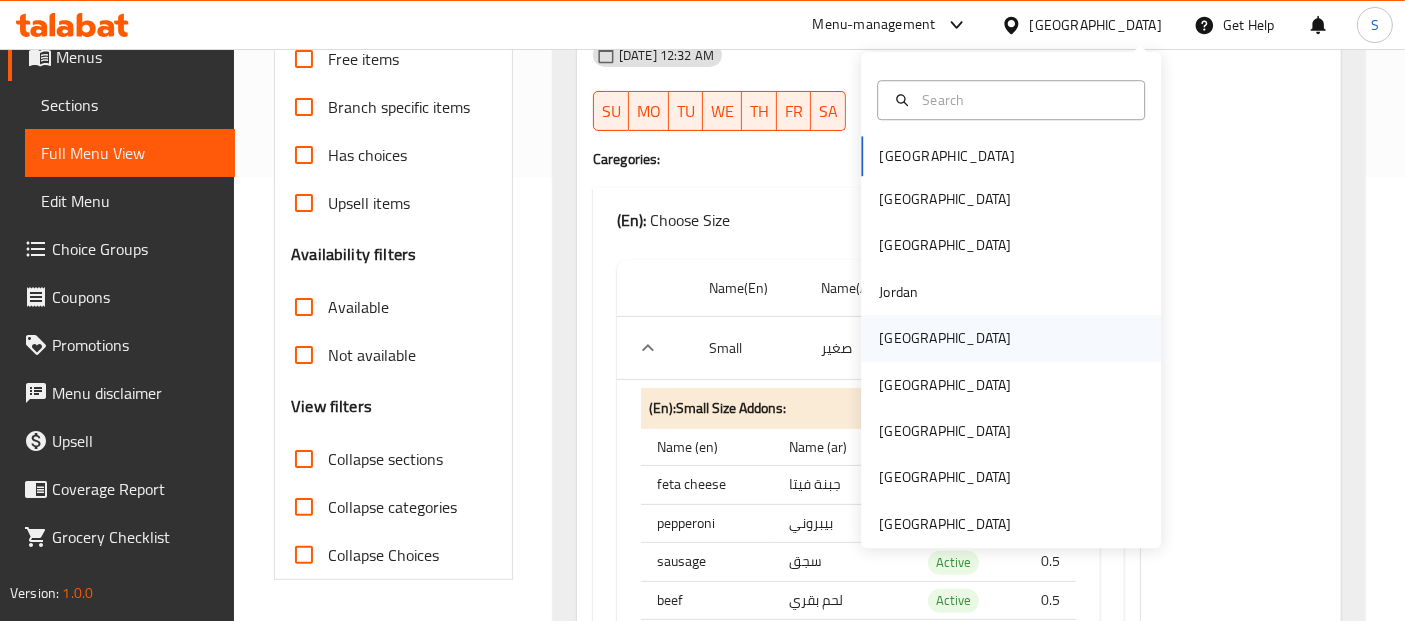 click on "Kuwait" at bounding box center (945, 339) 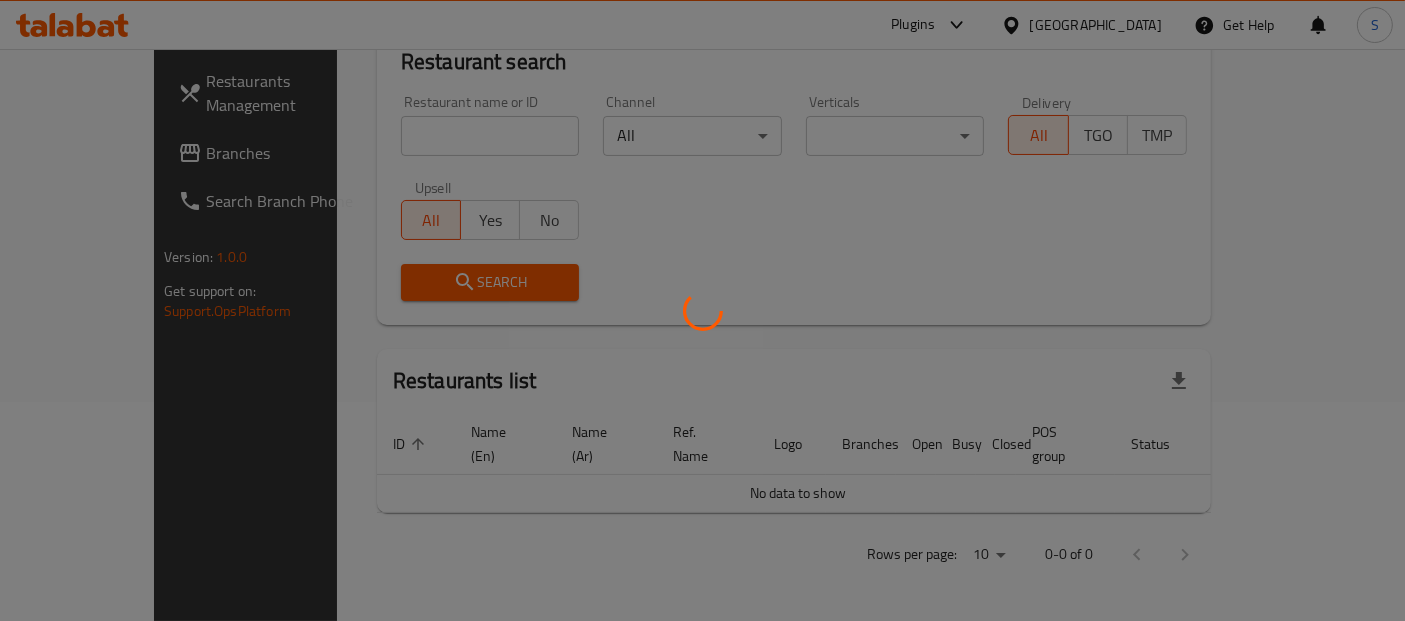 scroll, scrollTop: 194, scrollLeft: 0, axis: vertical 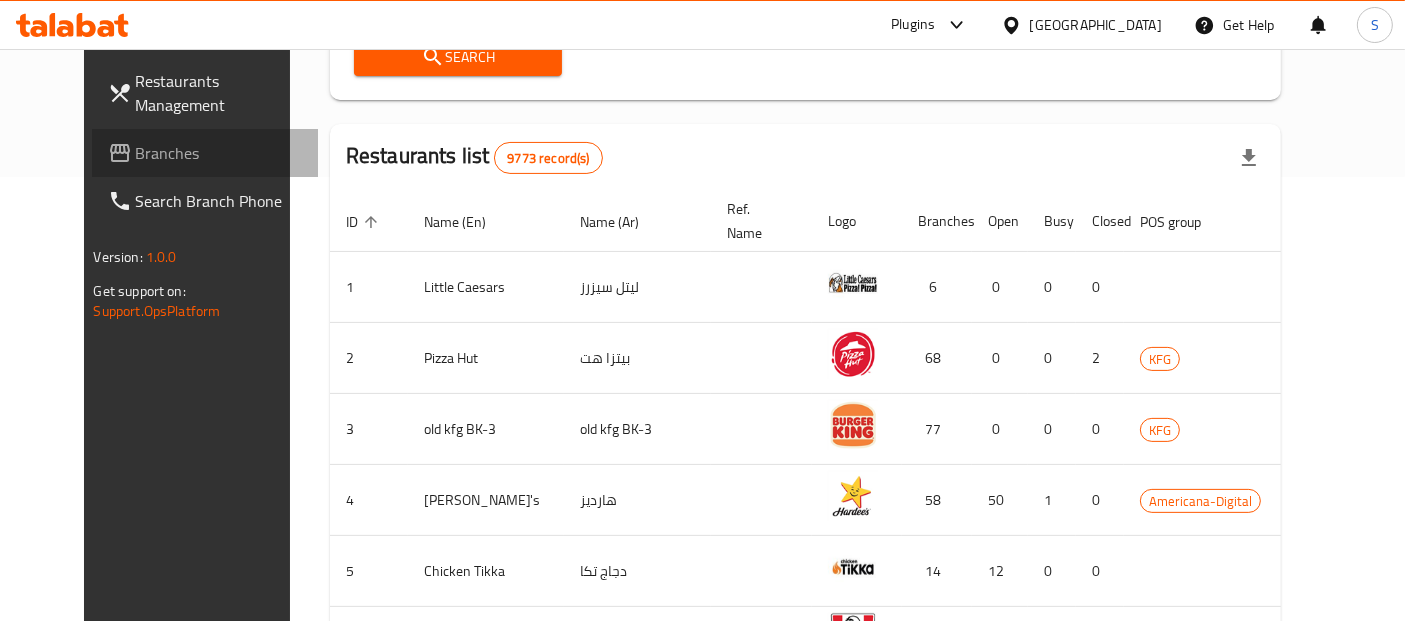 click on "Branches" at bounding box center [219, 153] 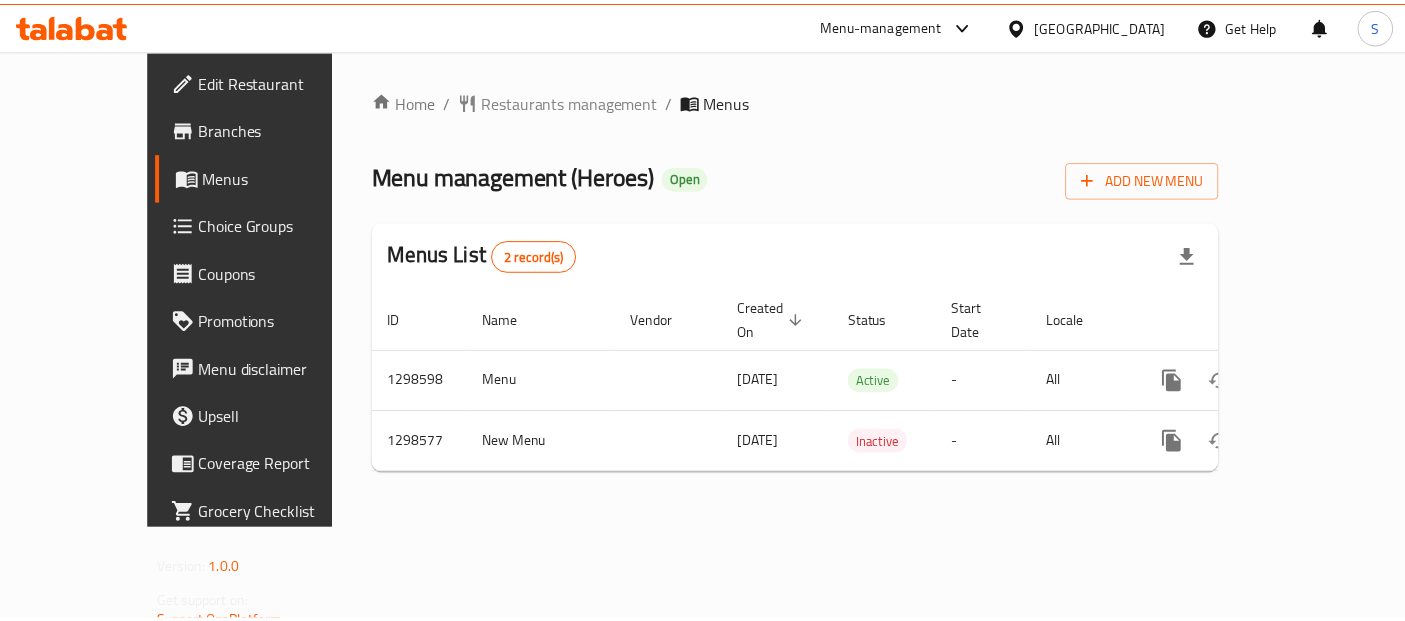 scroll, scrollTop: 0, scrollLeft: 0, axis: both 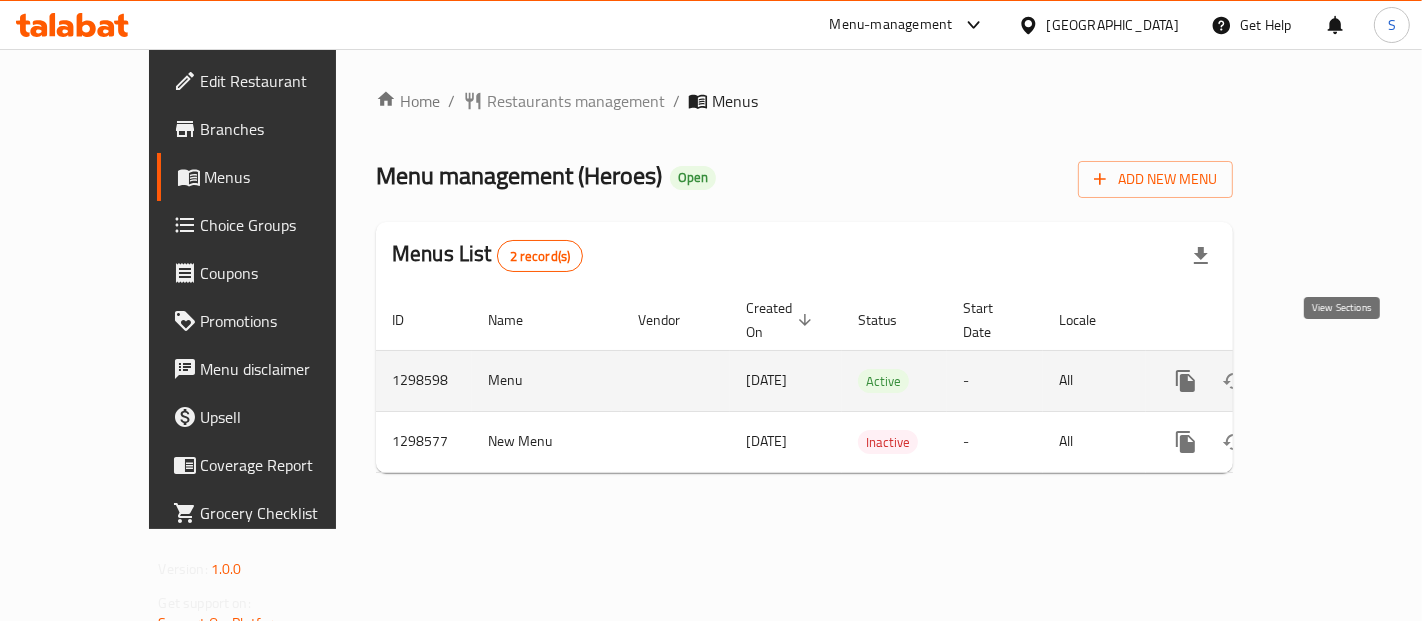 click 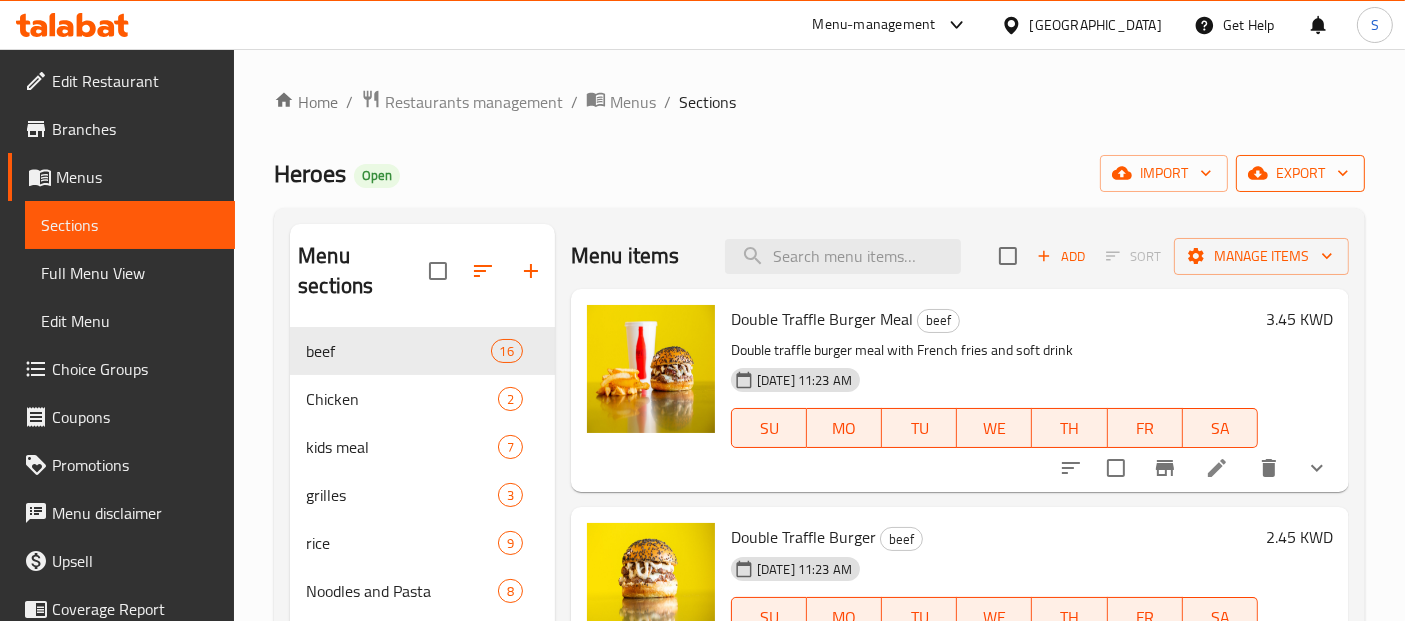 click 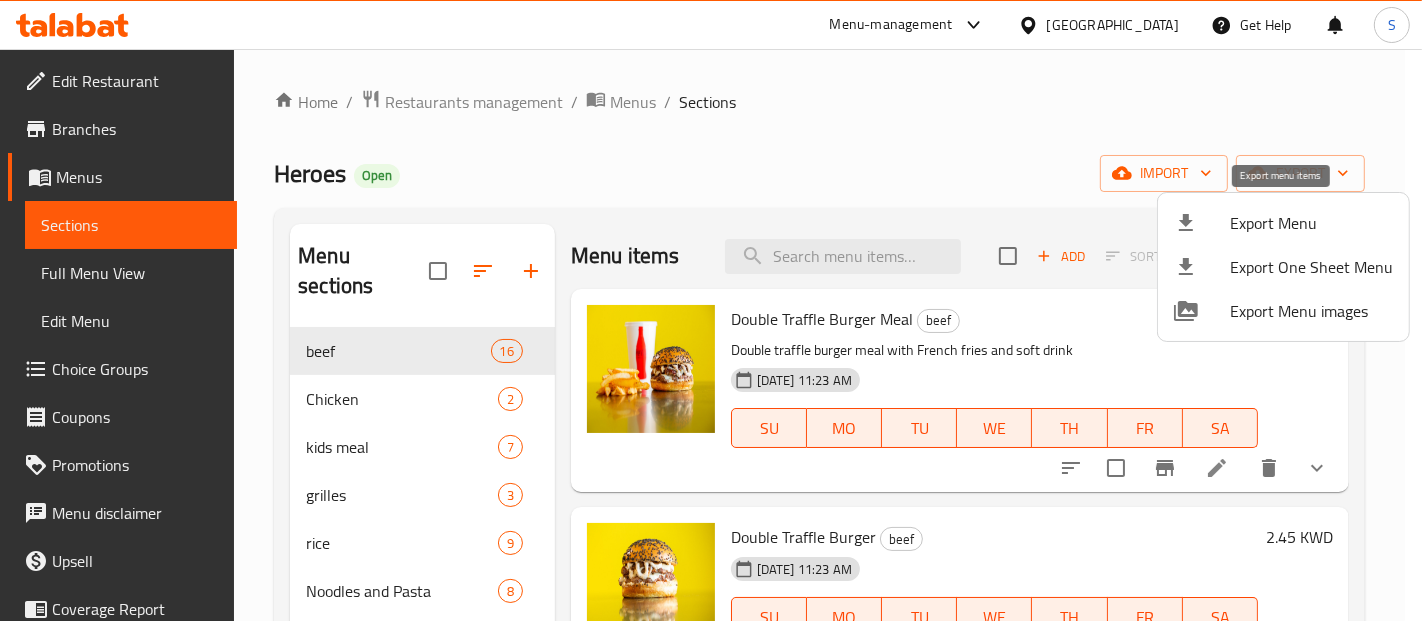 click on "Export Menu" at bounding box center (1311, 223) 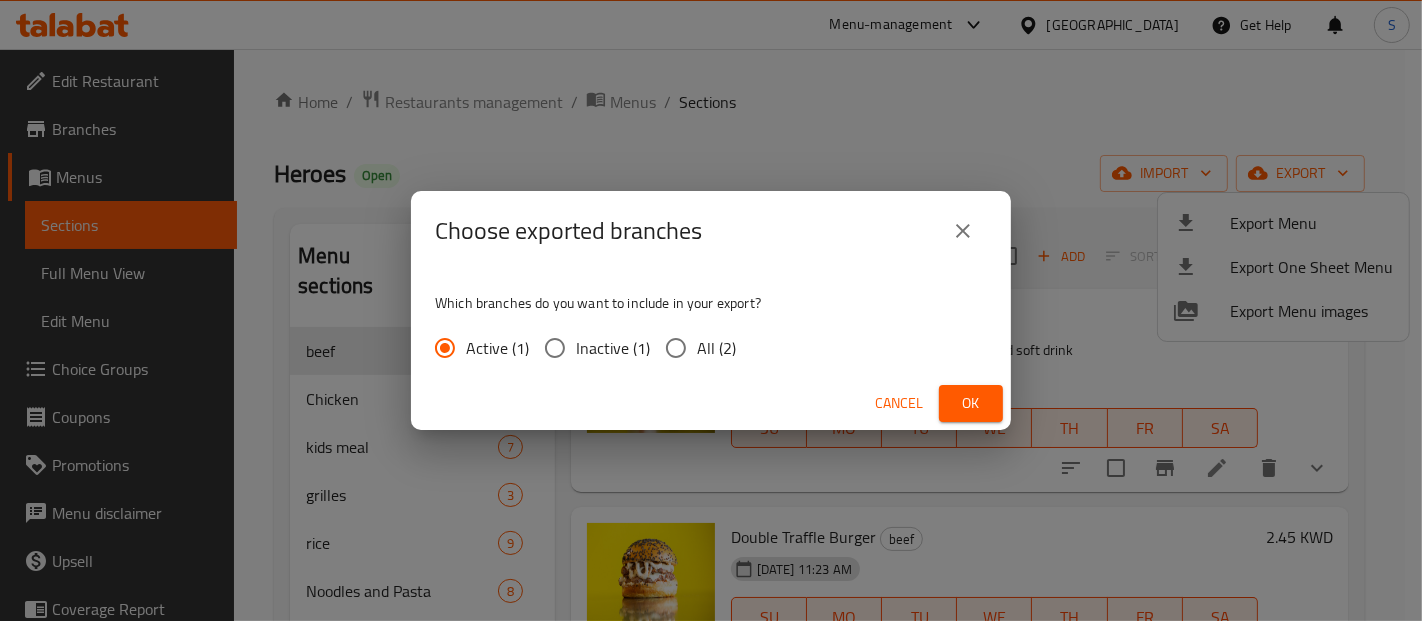 click on "All (2)" at bounding box center (716, 348) 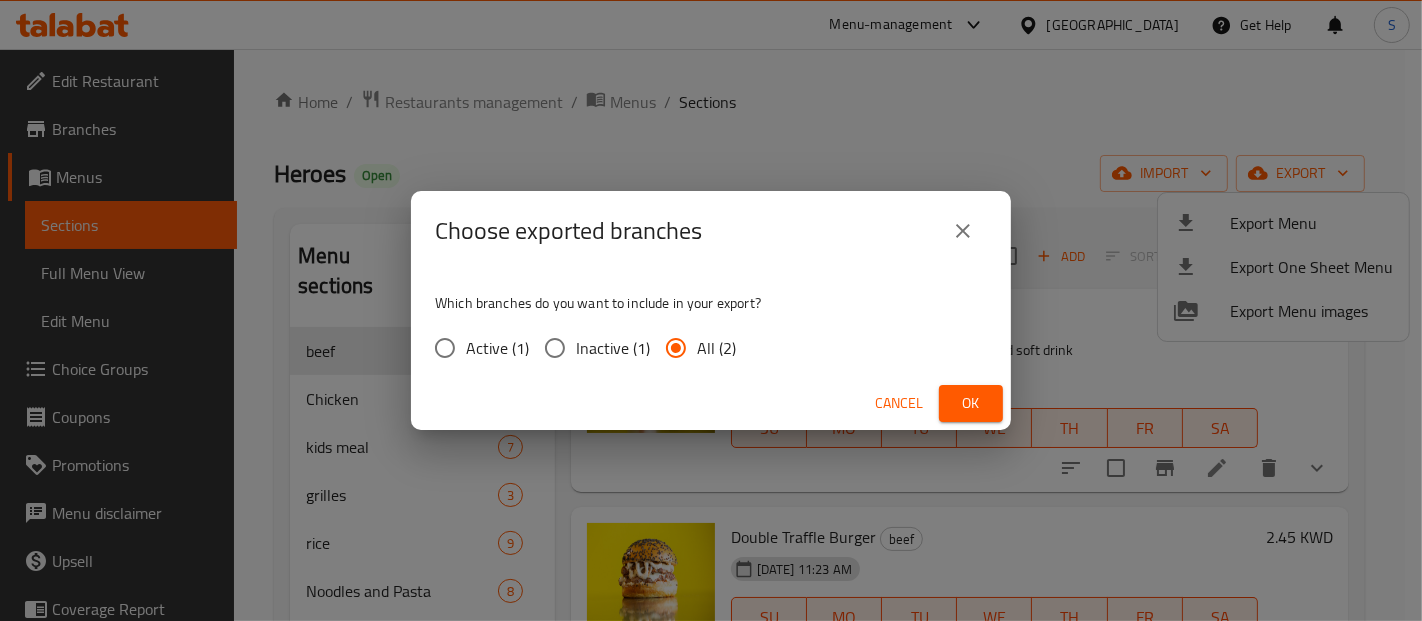 click on "Ok" at bounding box center [971, 403] 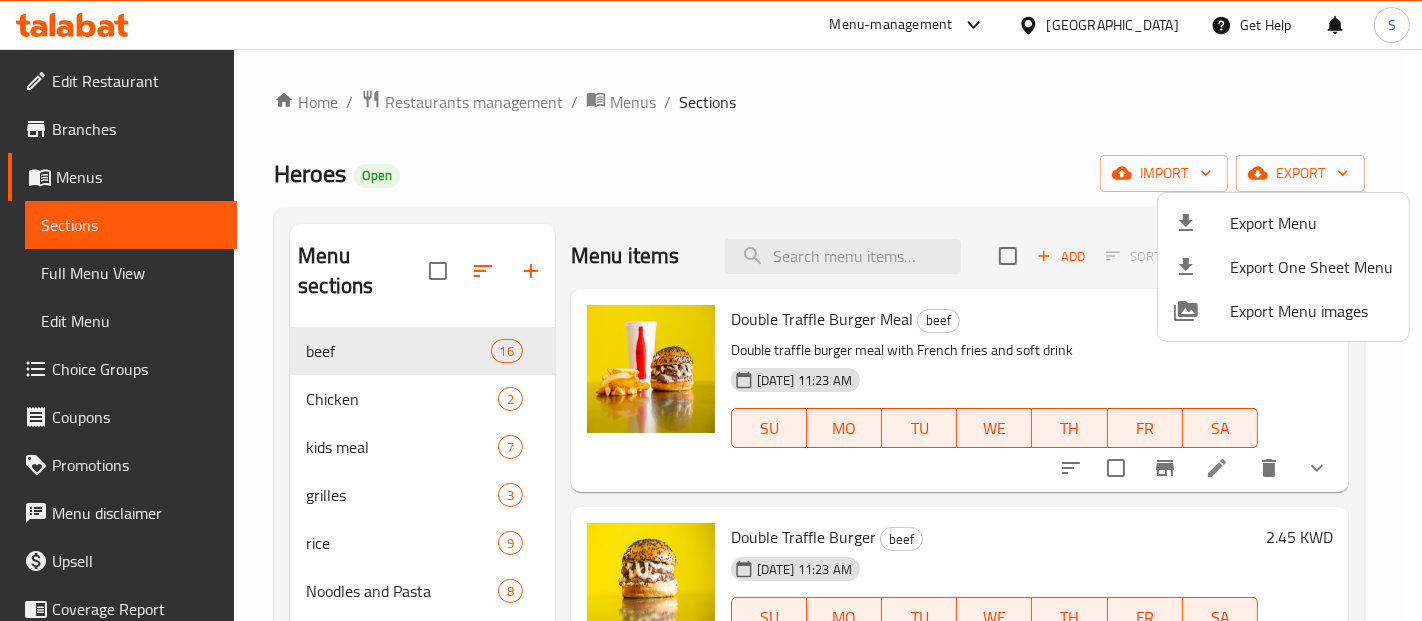 click at bounding box center [711, 310] 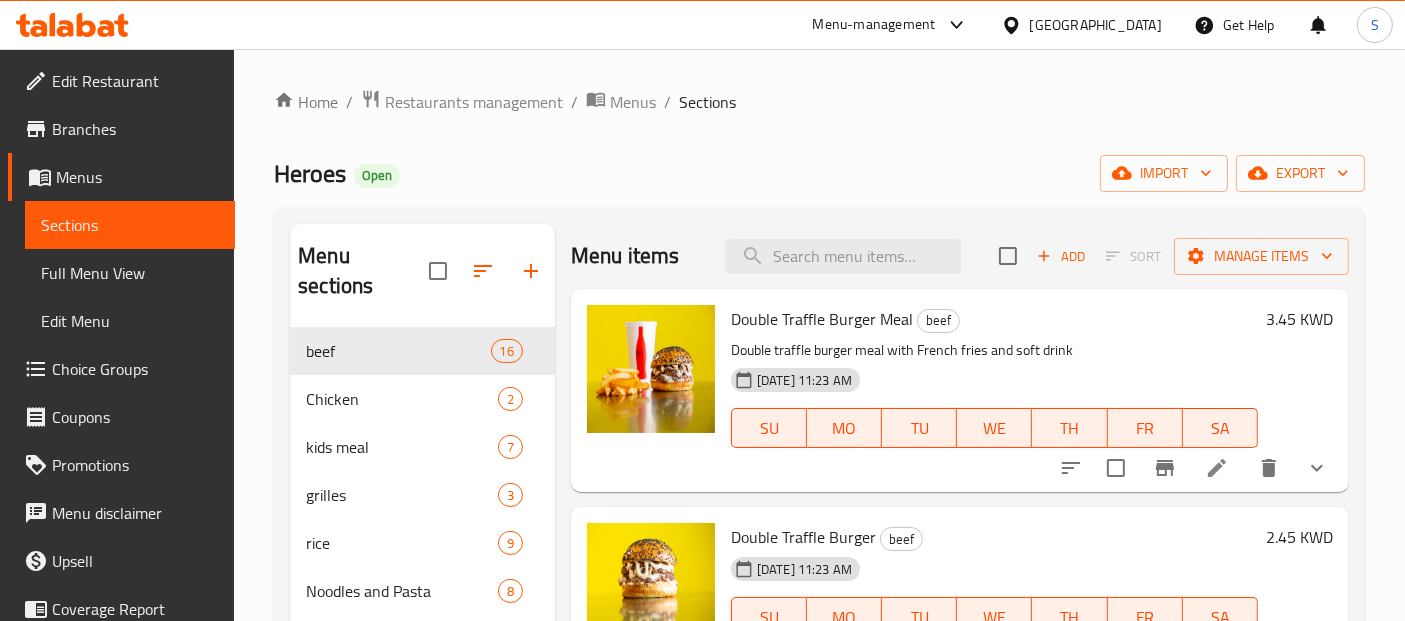 click on "Full Menu View" at bounding box center (130, 273) 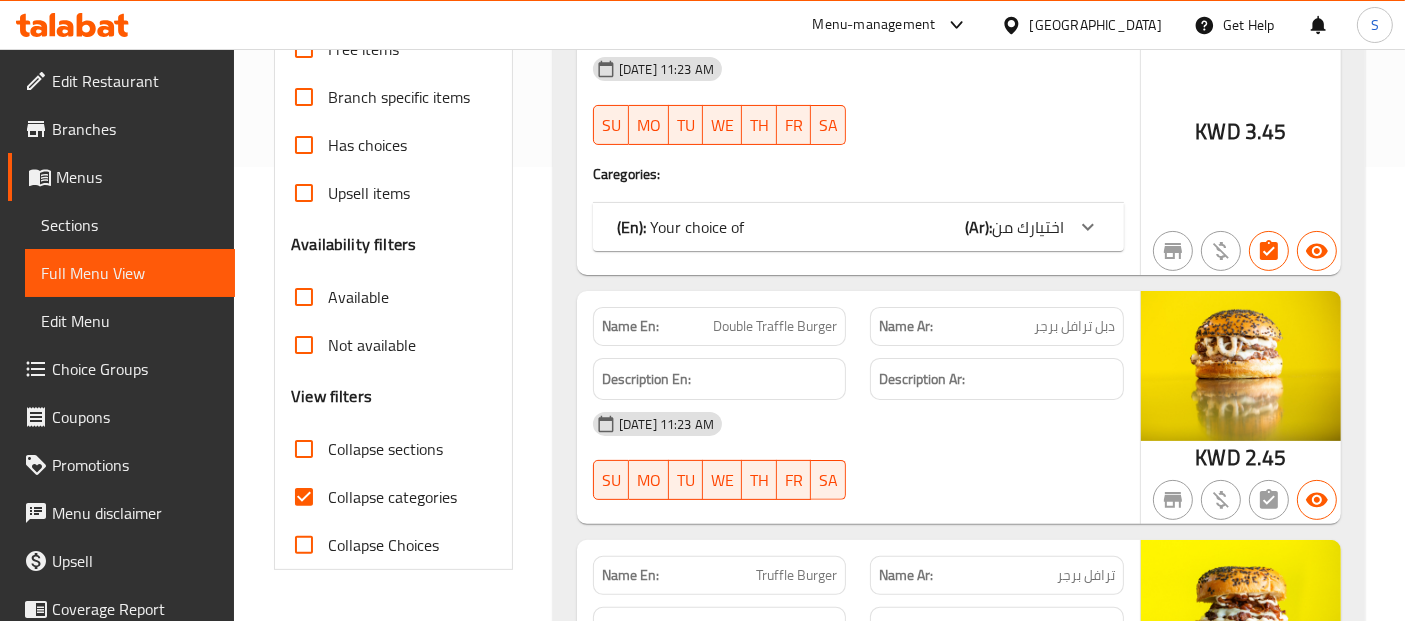 scroll, scrollTop: 555, scrollLeft: 0, axis: vertical 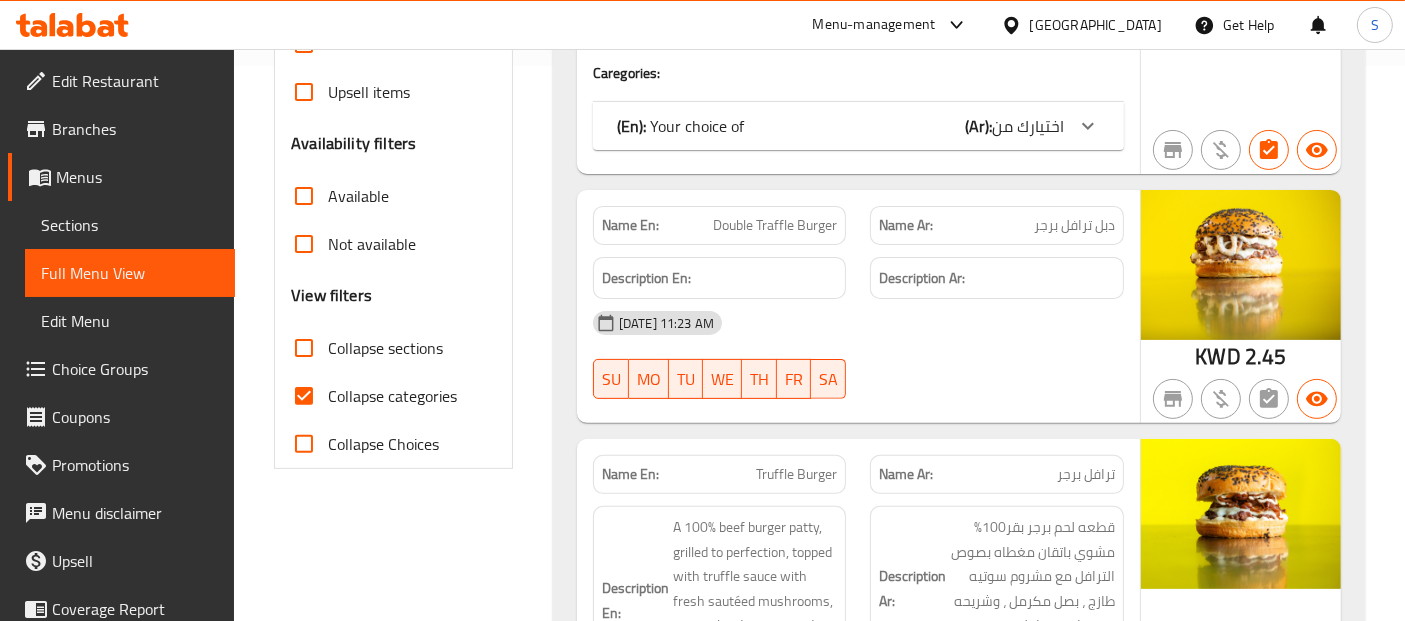 click on "Collapse categories" at bounding box center (392, 396) 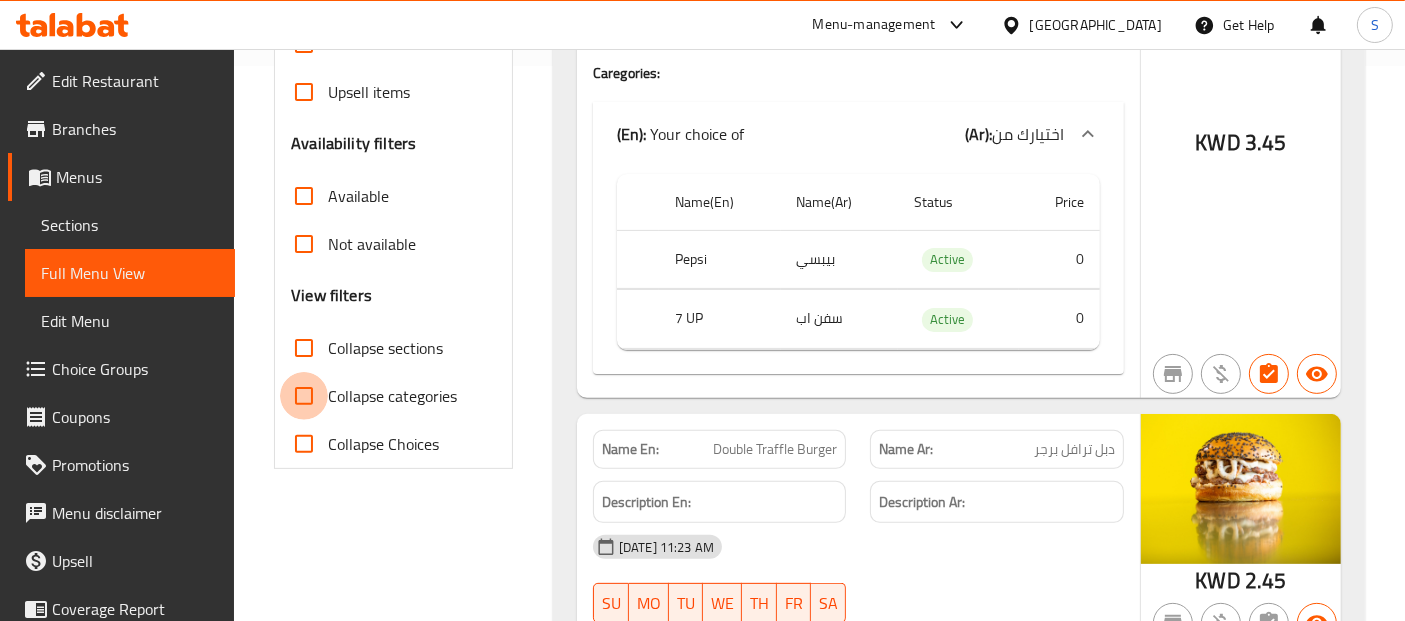click on "[GEOGRAPHIC_DATA]" at bounding box center (1096, 25) 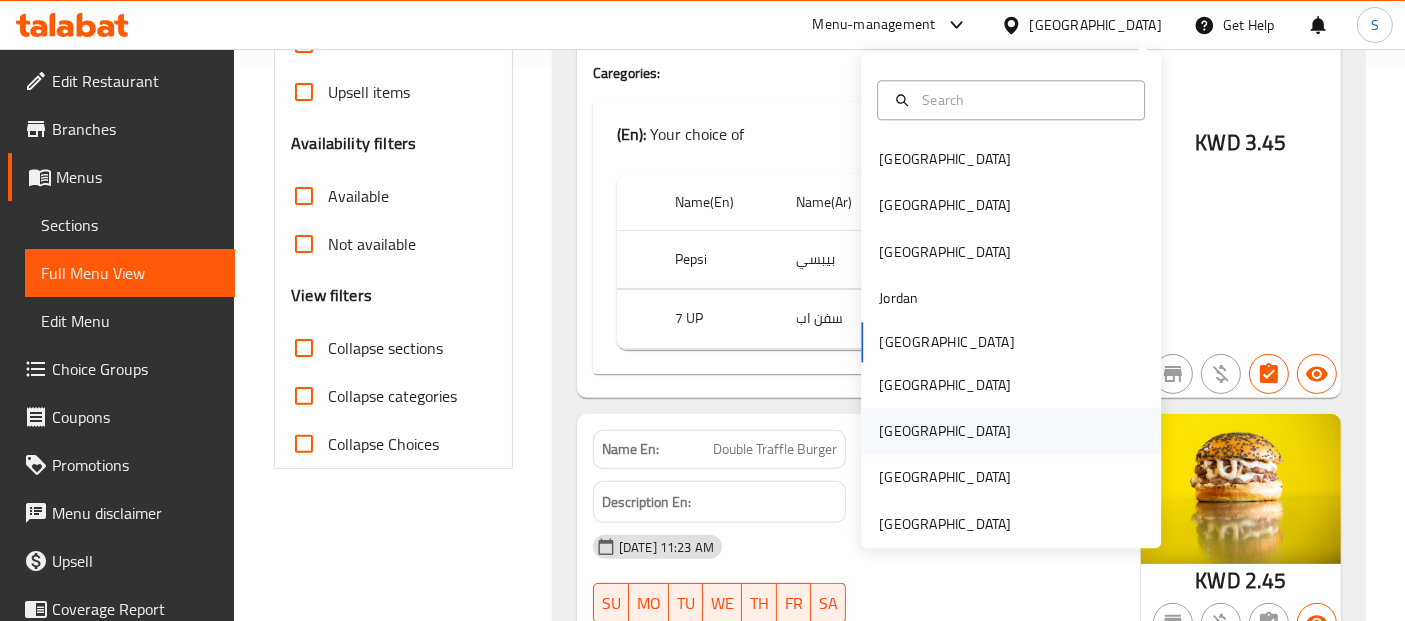 click on "[GEOGRAPHIC_DATA]" at bounding box center (945, 431) 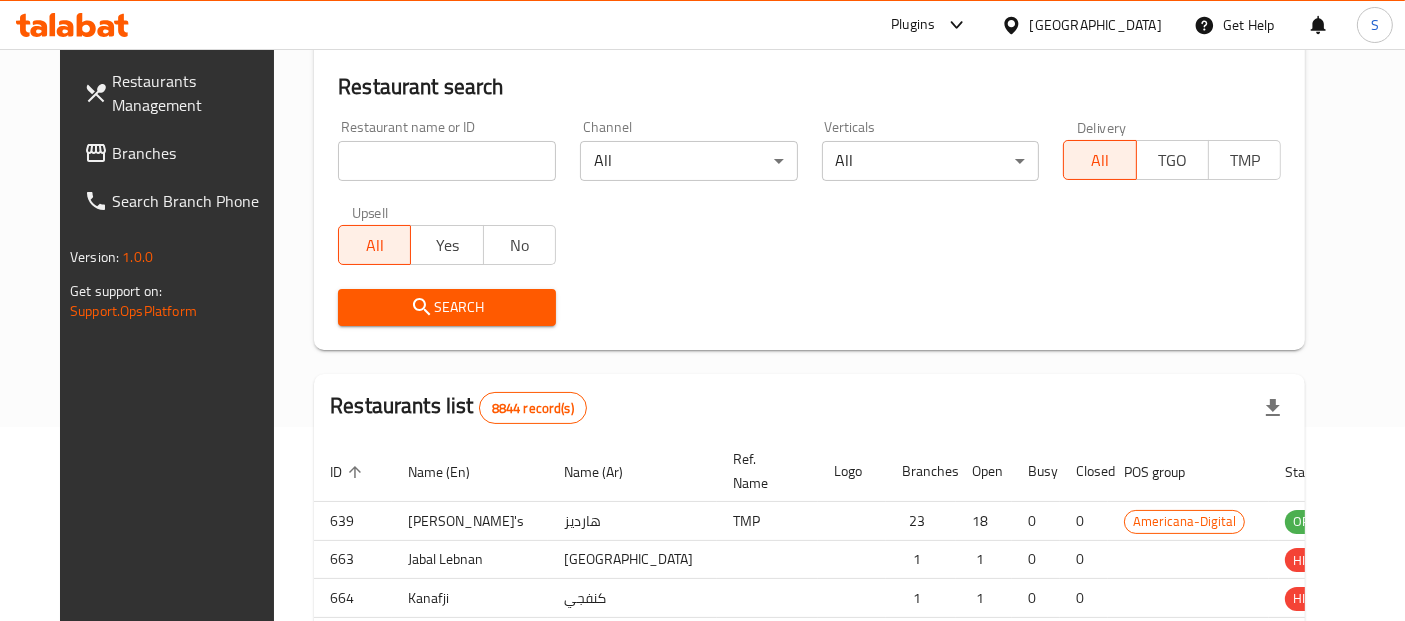 scroll, scrollTop: 555, scrollLeft: 0, axis: vertical 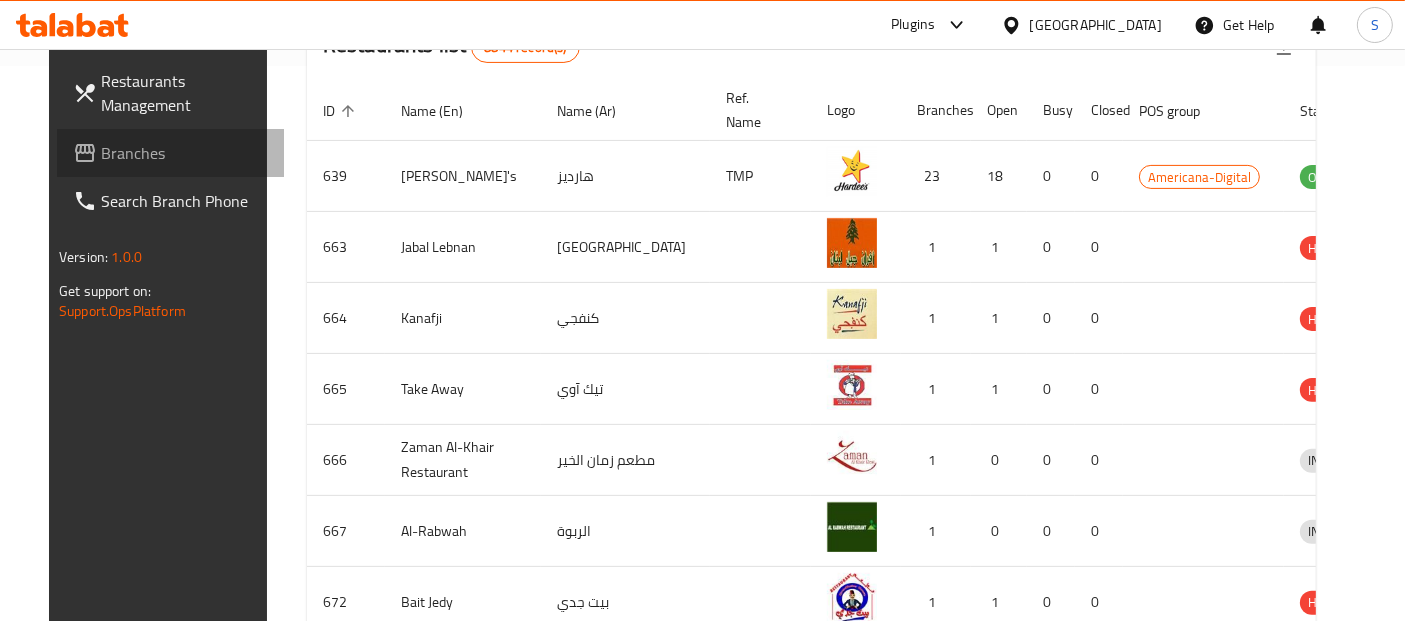 click on "Branches" at bounding box center (184, 153) 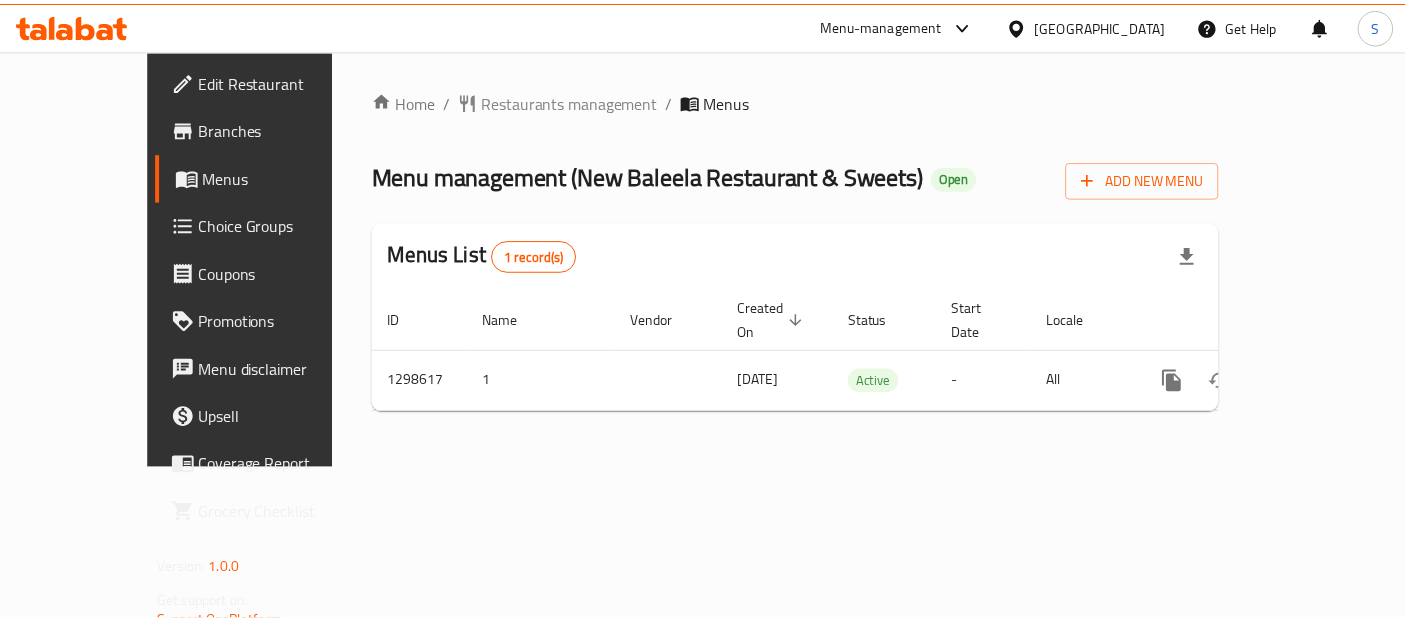 scroll, scrollTop: 0, scrollLeft: 0, axis: both 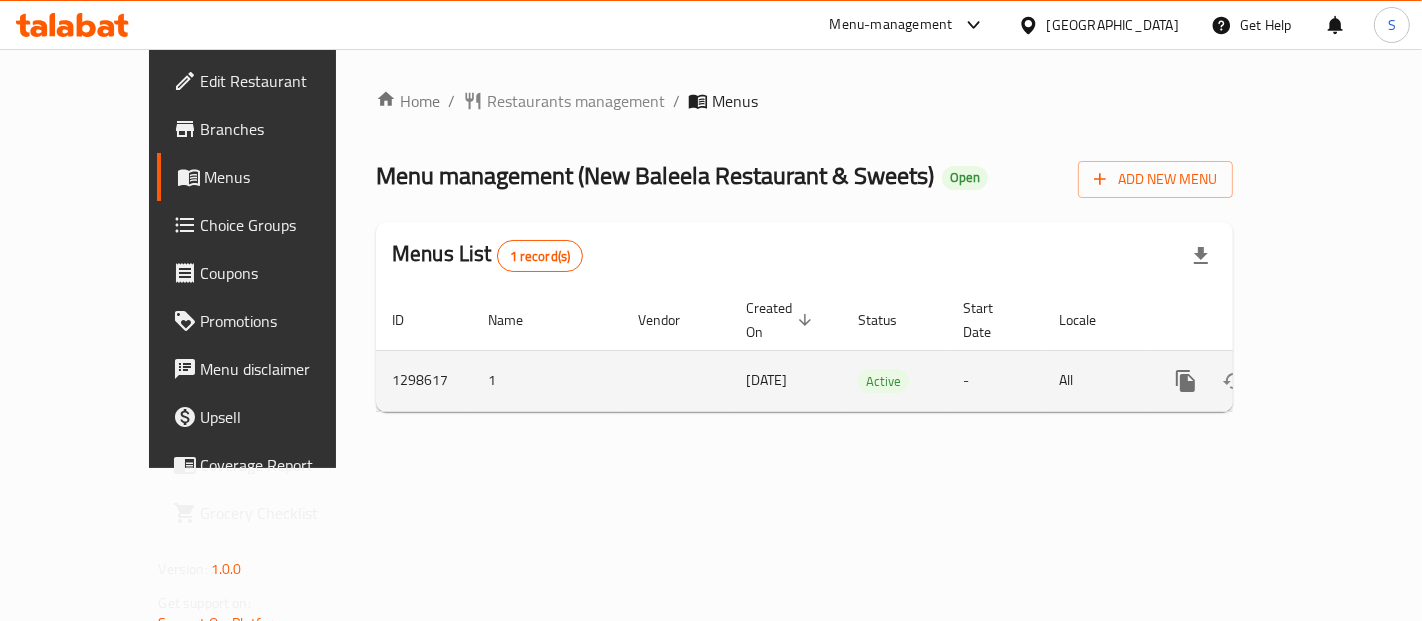 click 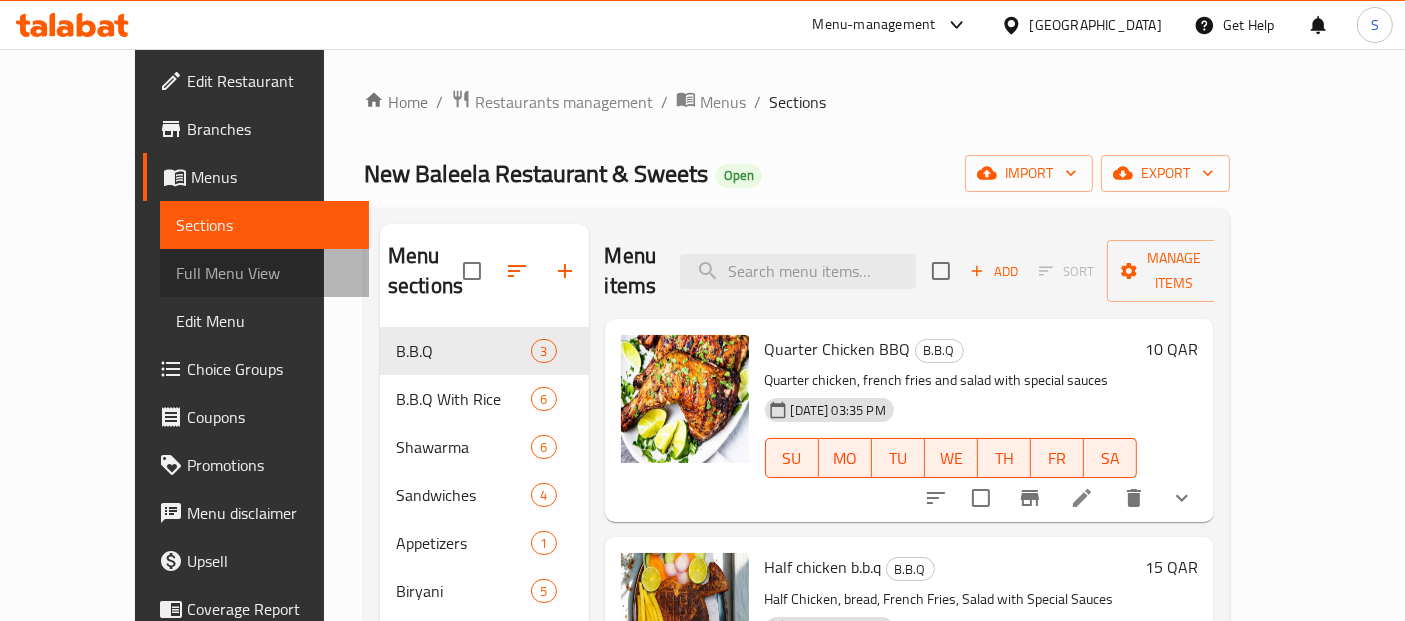 click on "Full Menu View" at bounding box center (265, 273) 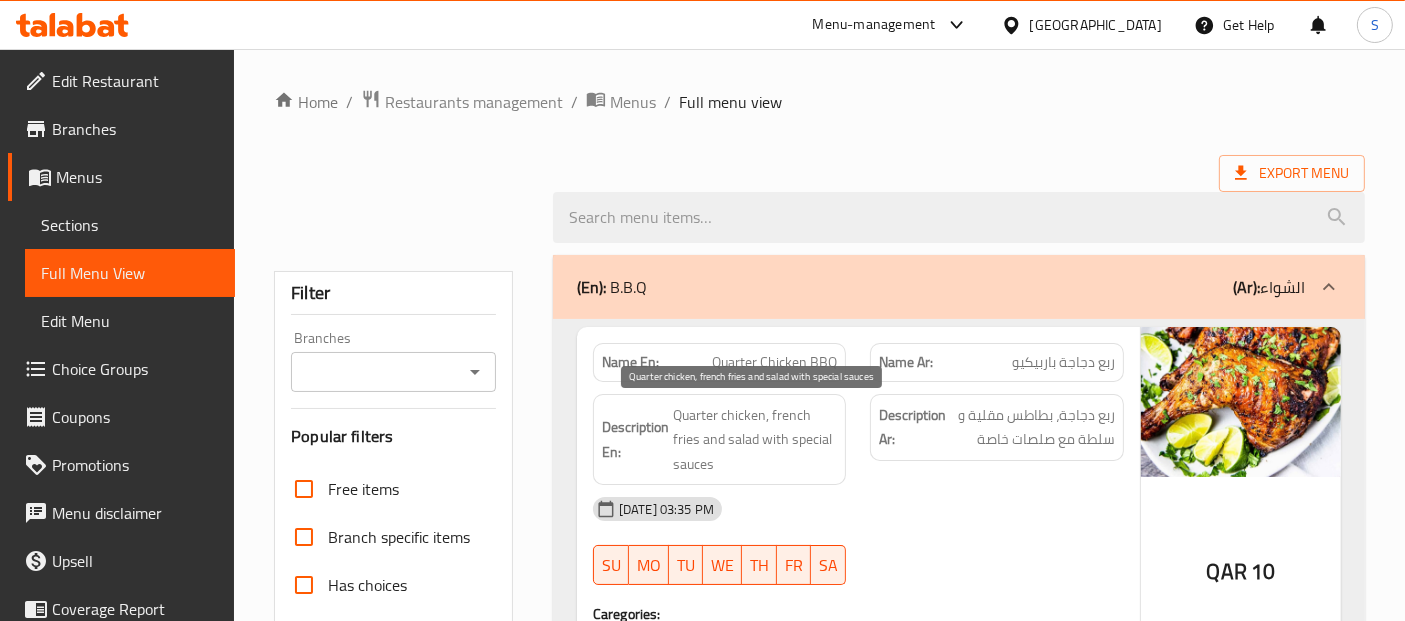 type 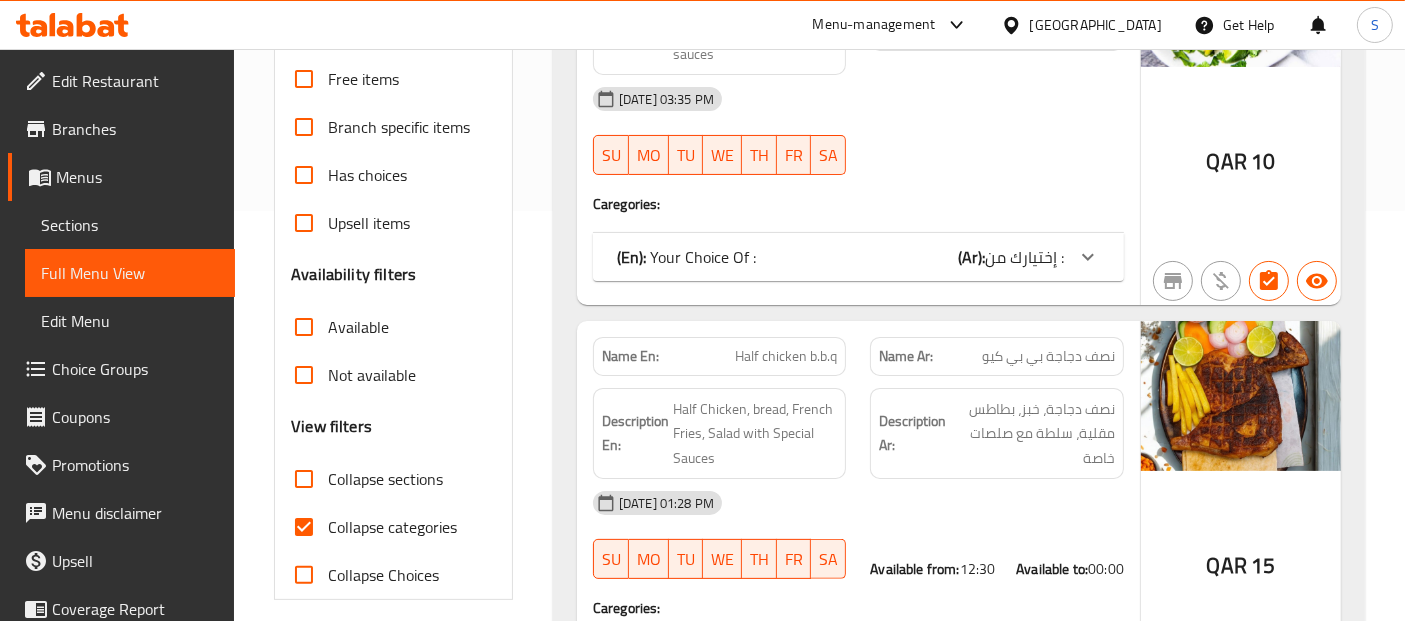 scroll, scrollTop: 444, scrollLeft: 0, axis: vertical 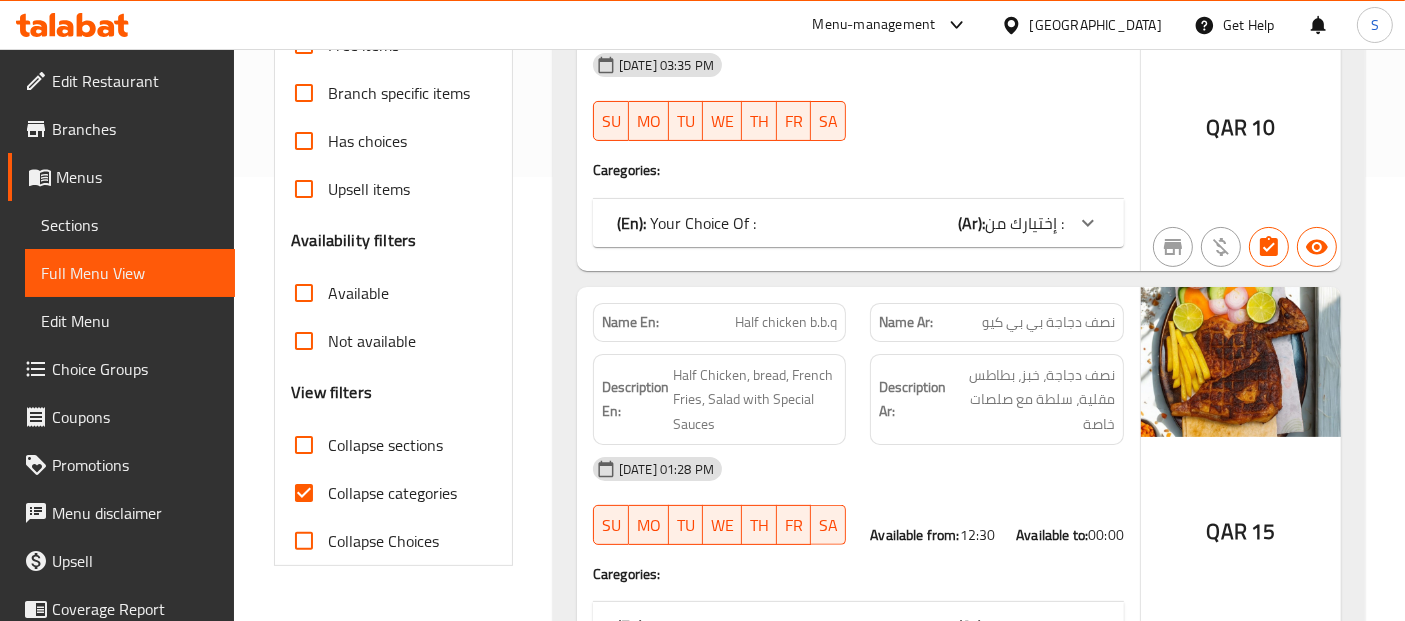 click on "Collapse categories" at bounding box center (392, 493) 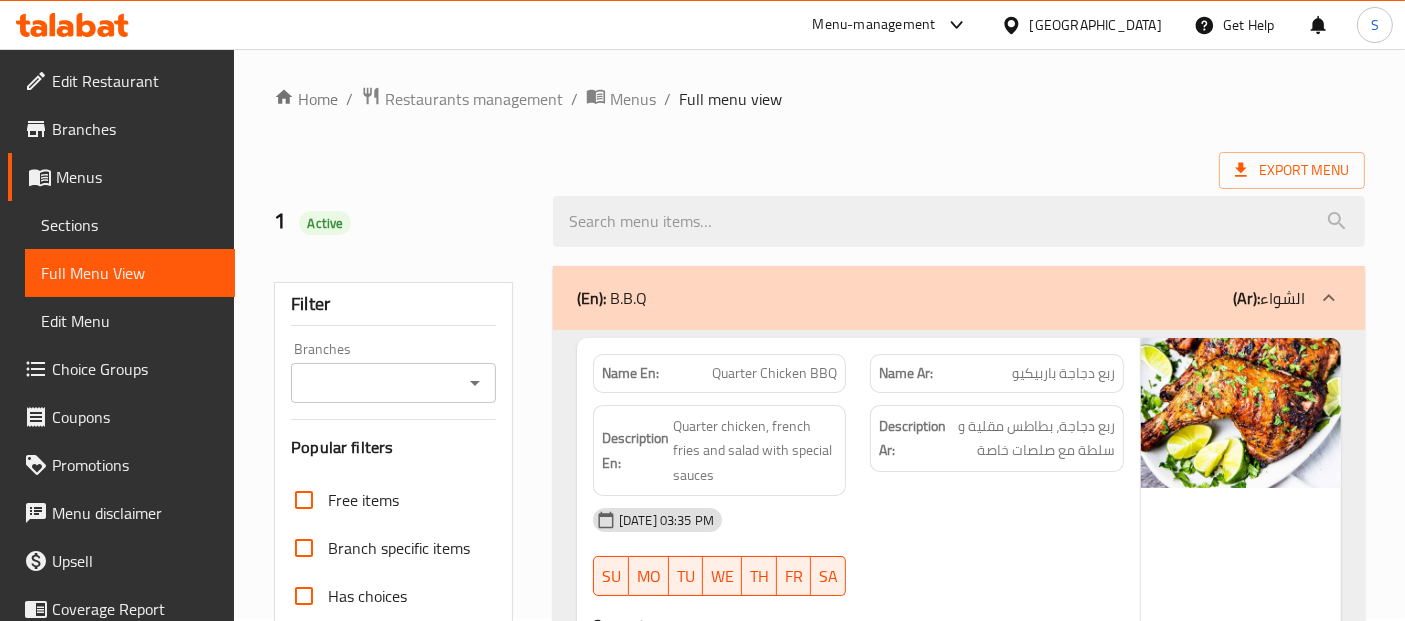 scroll, scrollTop: 0, scrollLeft: 0, axis: both 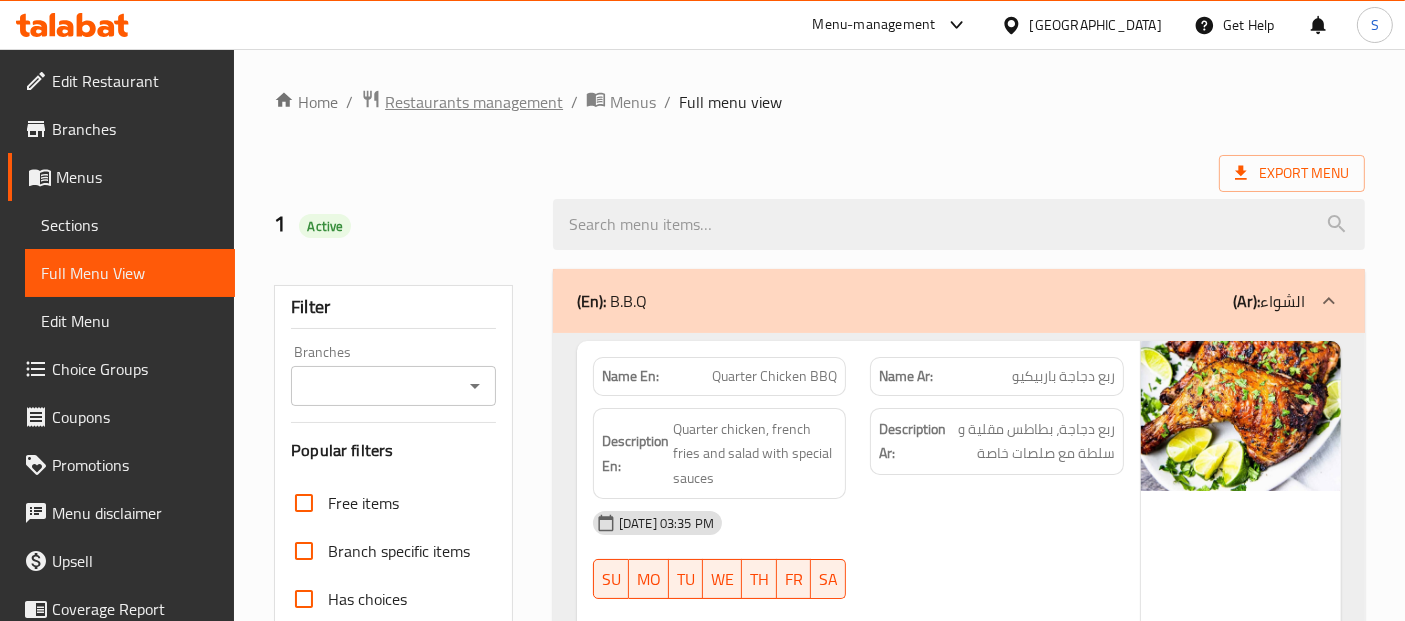 click on "Restaurants management" at bounding box center [474, 102] 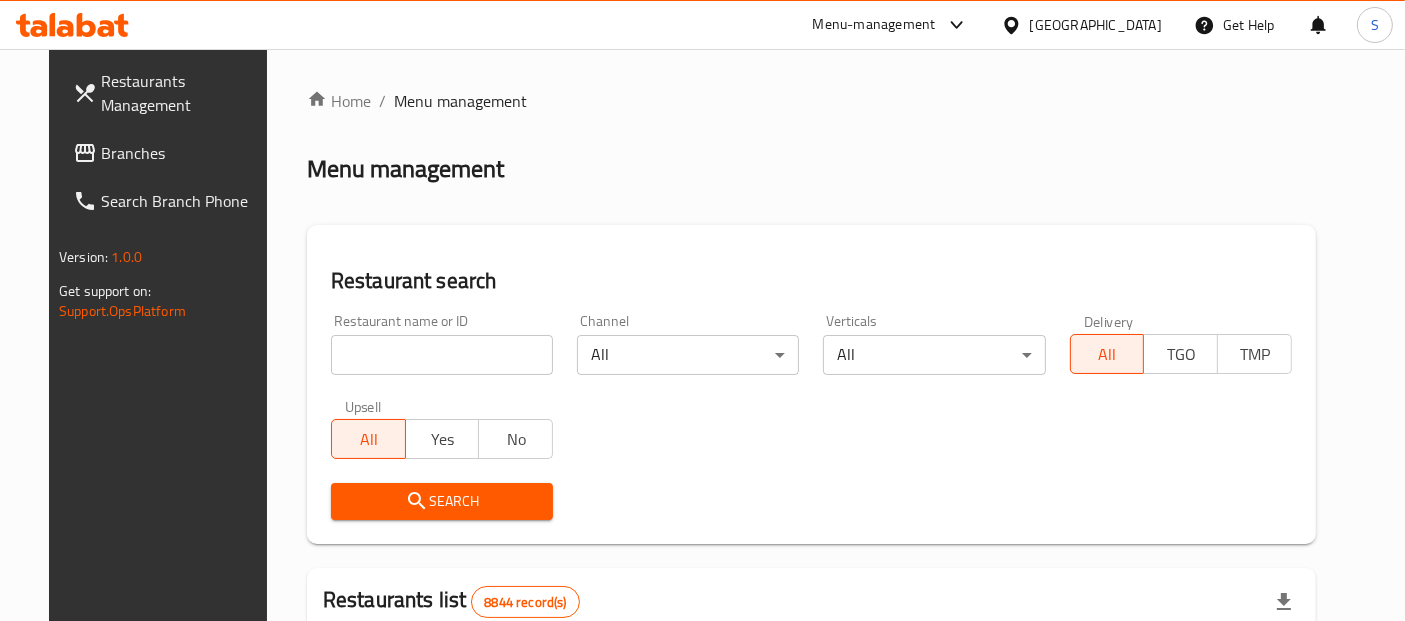 click on "Branches" at bounding box center (184, 153) 